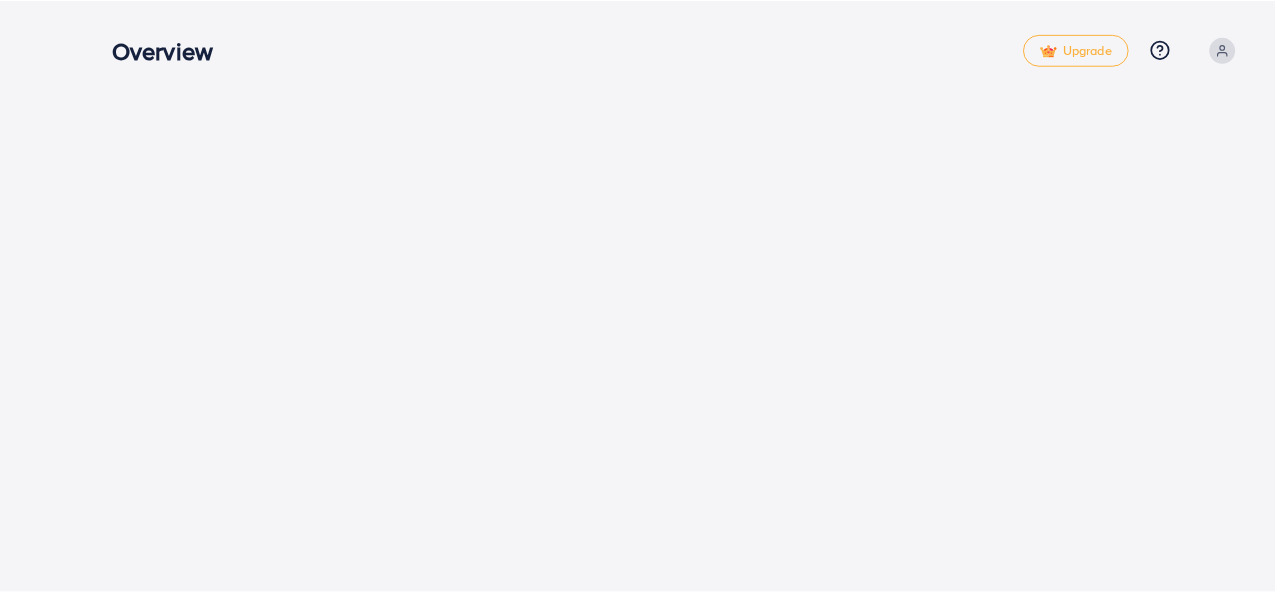 scroll, scrollTop: 0, scrollLeft: 0, axis: both 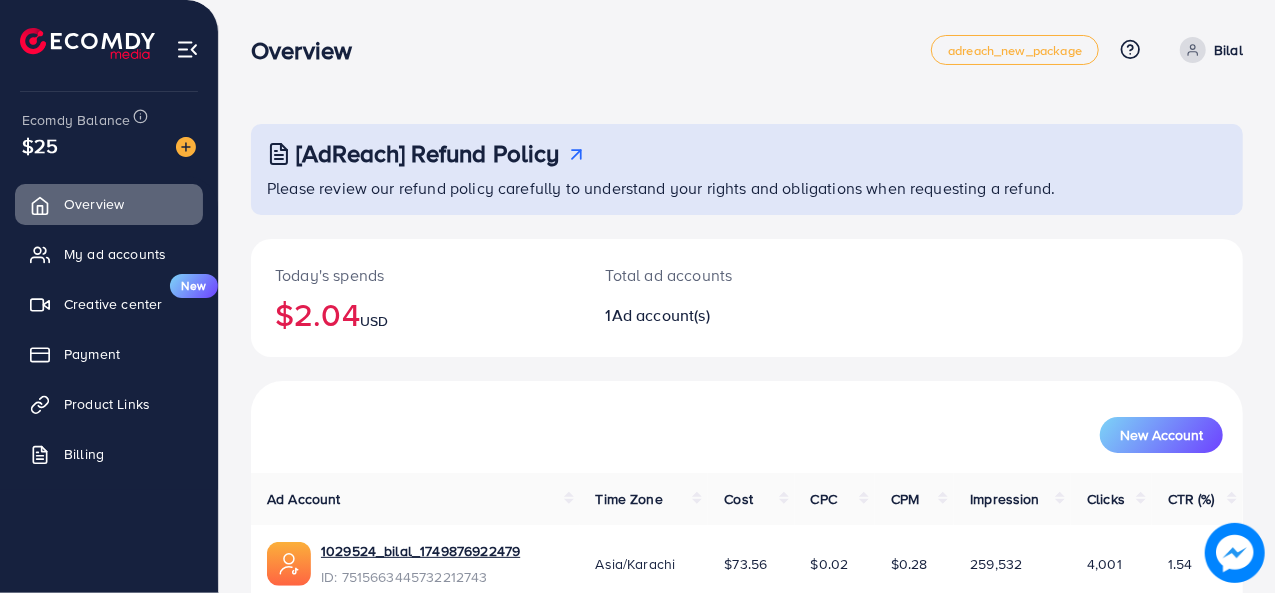drag, startPoint x: 20, startPoint y: 151, endPoint x: 62, endPoint y: 135, distance: 44.94441 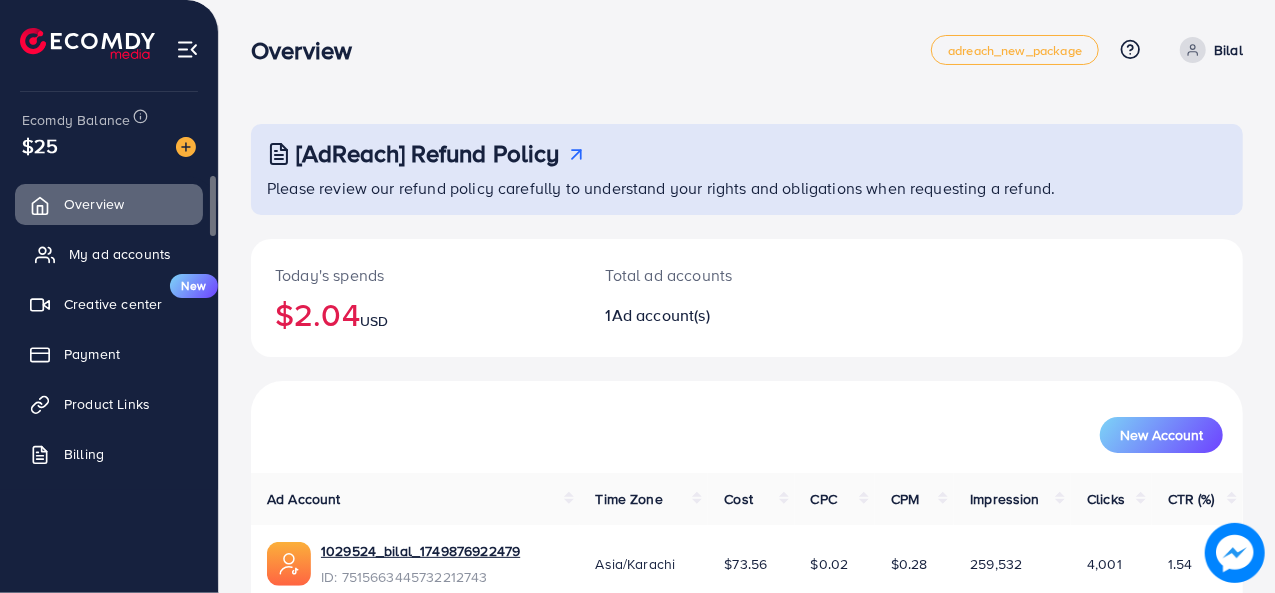 click on "My ad accounts" at bounding box center [120, 254] 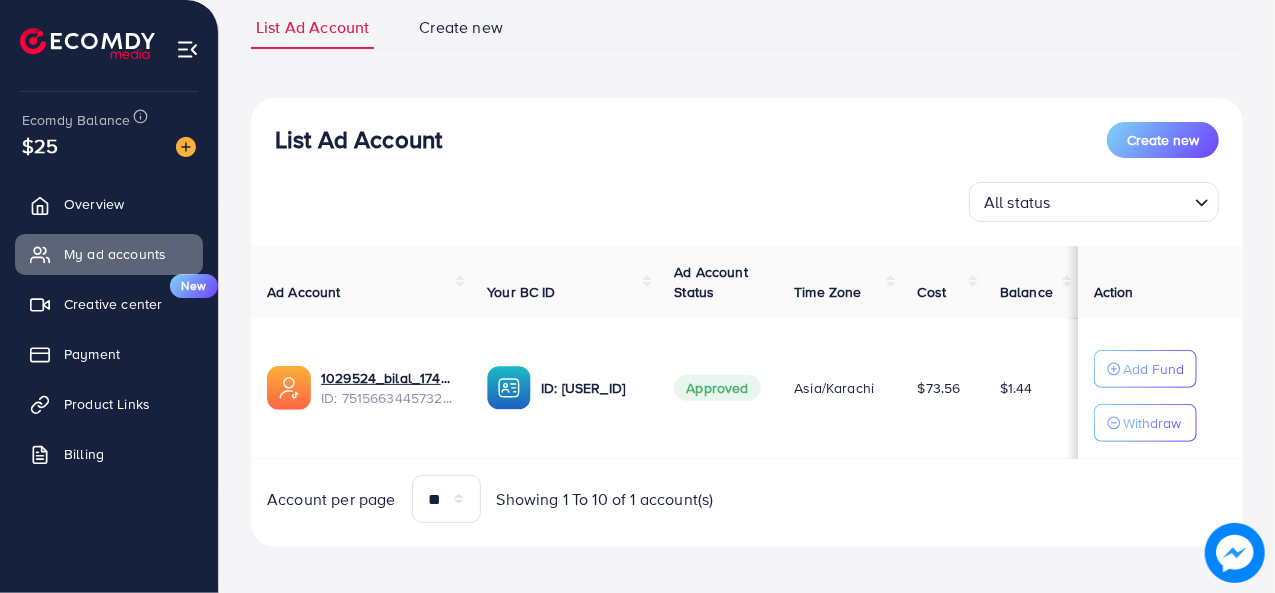 scroll, scrollTop: 150, scrollLeft: 0, axis: vertical 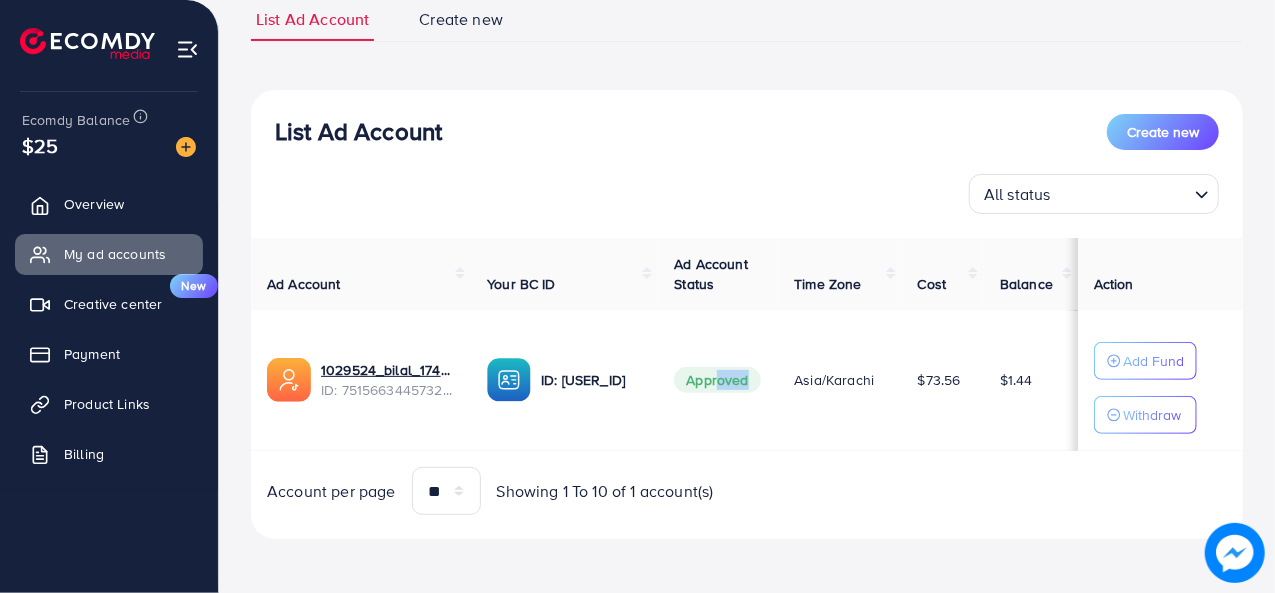 drag, startPoint x: 730, startPoint y: 378, endPoint x: 755, endPoint y: 380, distance: 25.079872 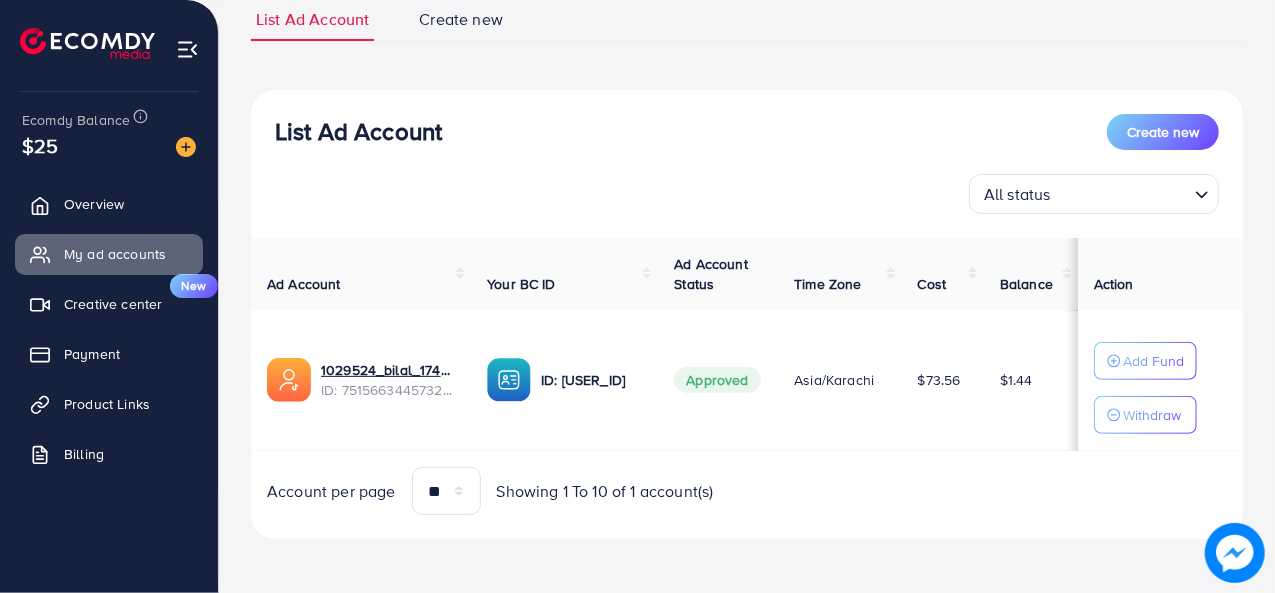 drag, startPoint x: 1018, startPoint y: 385, endPoint x: 1042, endPoint y: 381, distance: 24.33105 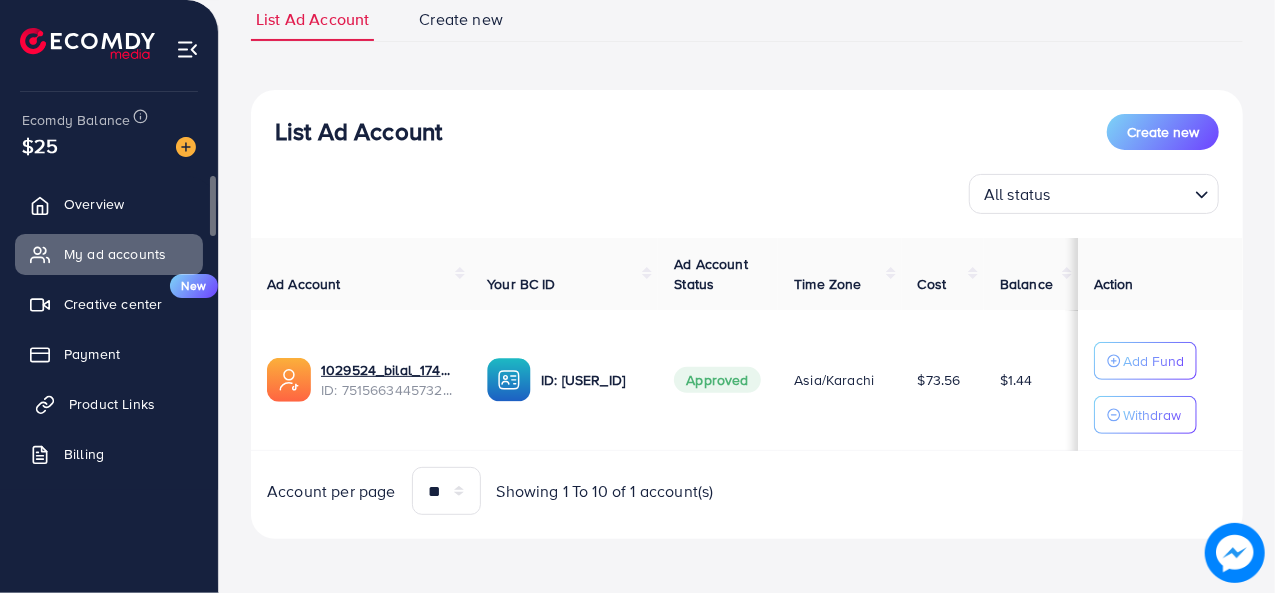 click on "Product Links" at bounding box center (112, 404) 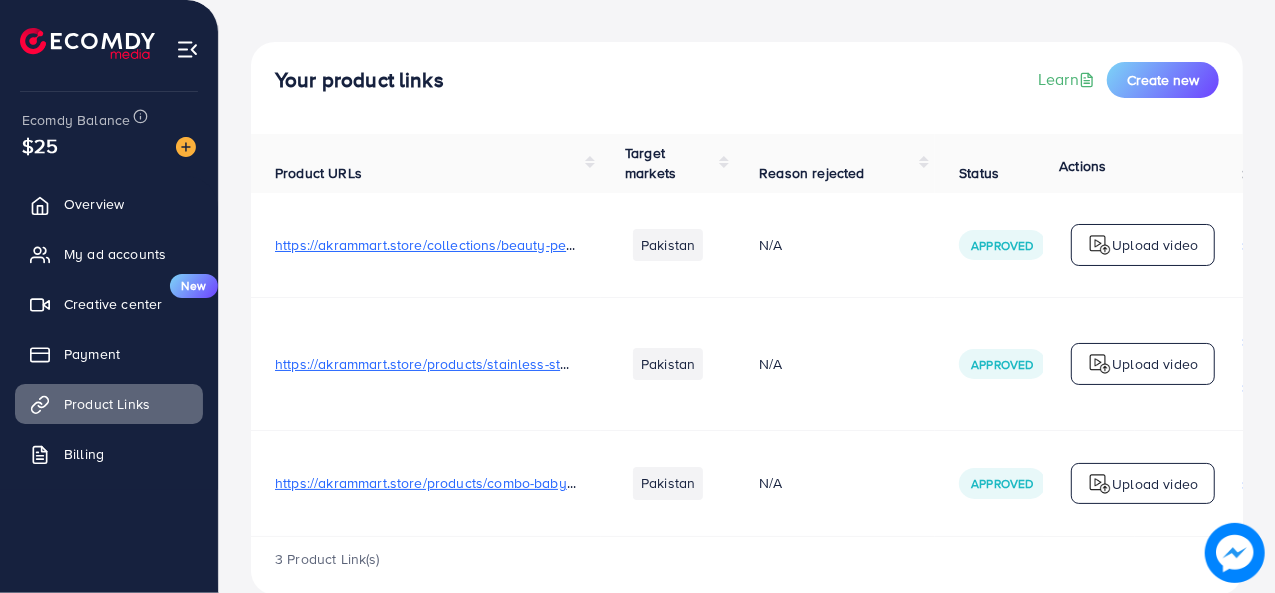 scroll, scrollTop: 119, scrollLeft: 0, axis: vertical 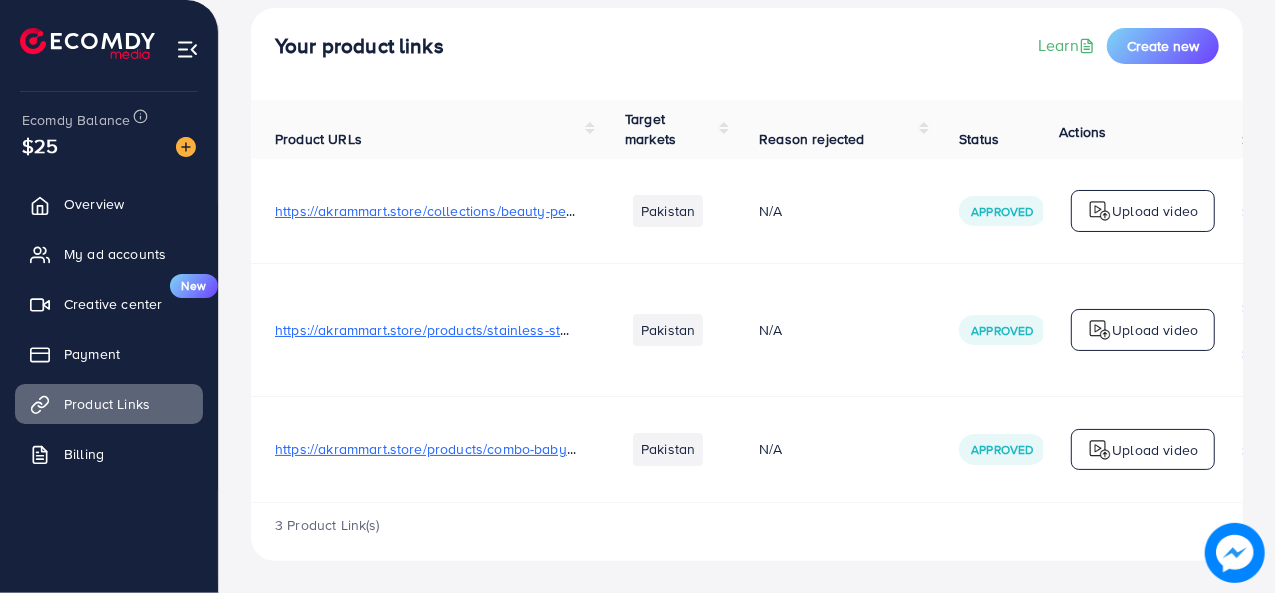 click on "https://akrammart.store/products/combo-baby-spoon-feeder-silicone-bottle-feeding-with-free-fruit-pacifier-toddler-4?utm_source=copyToPasteBoard&utm_medium=product-links&utm_content=web" at bounding box center (896, 449) 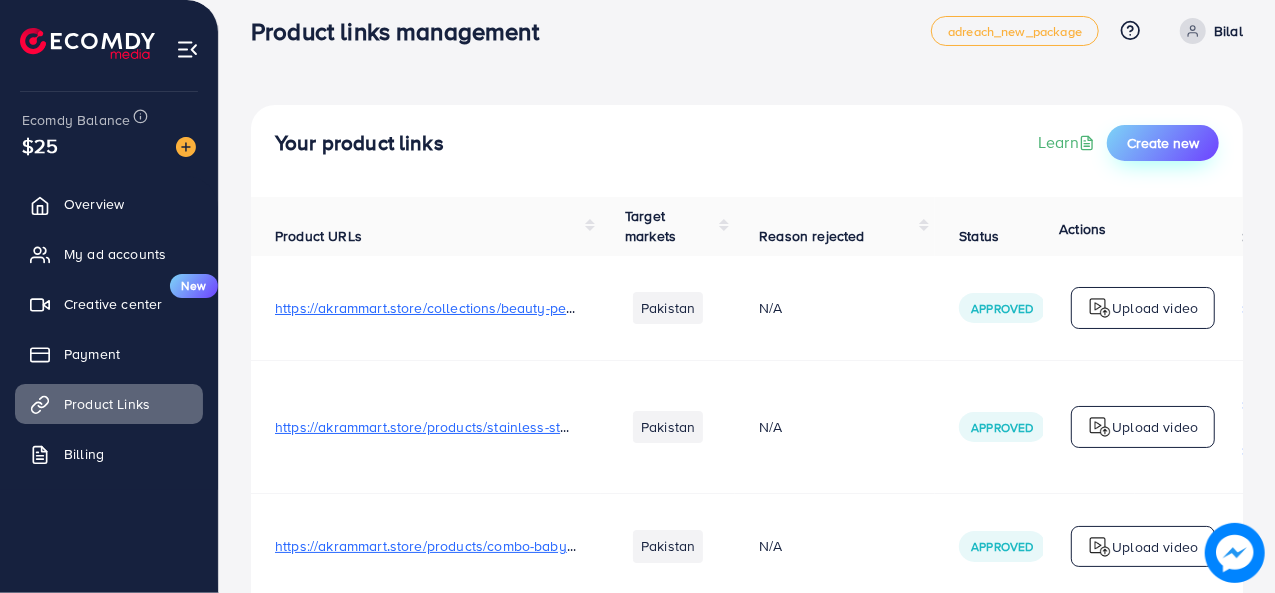 click on "Create new" at bounding box center [1163, 143] 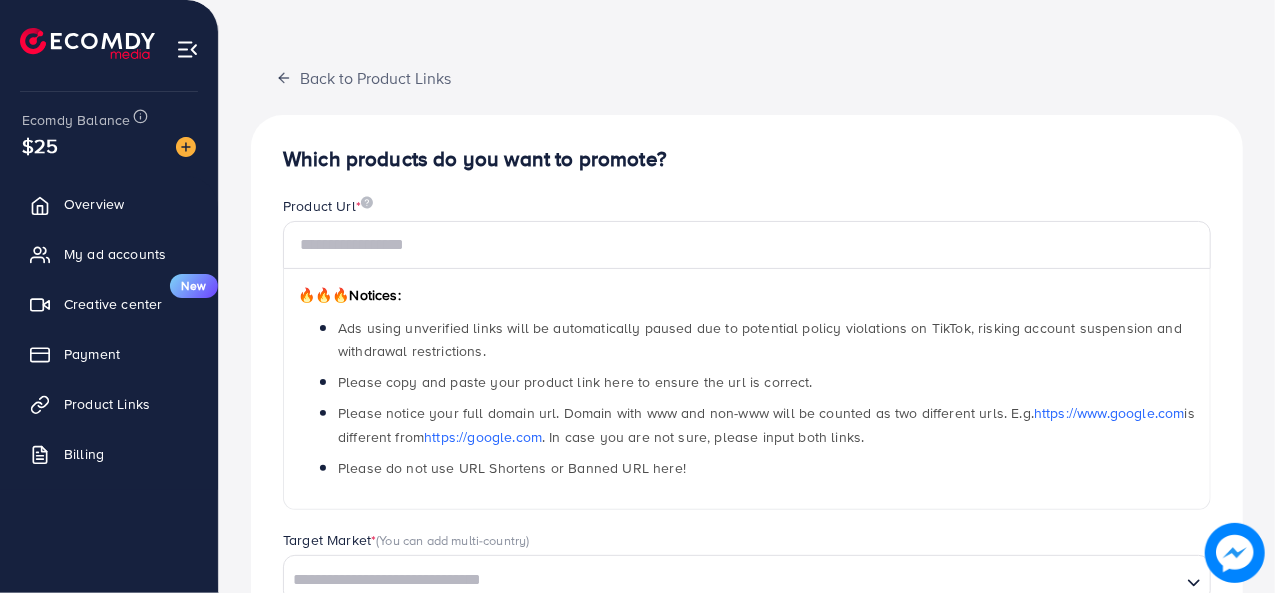 scroll, scrollTop: 100, scrollLeft: 0, axis: vertical 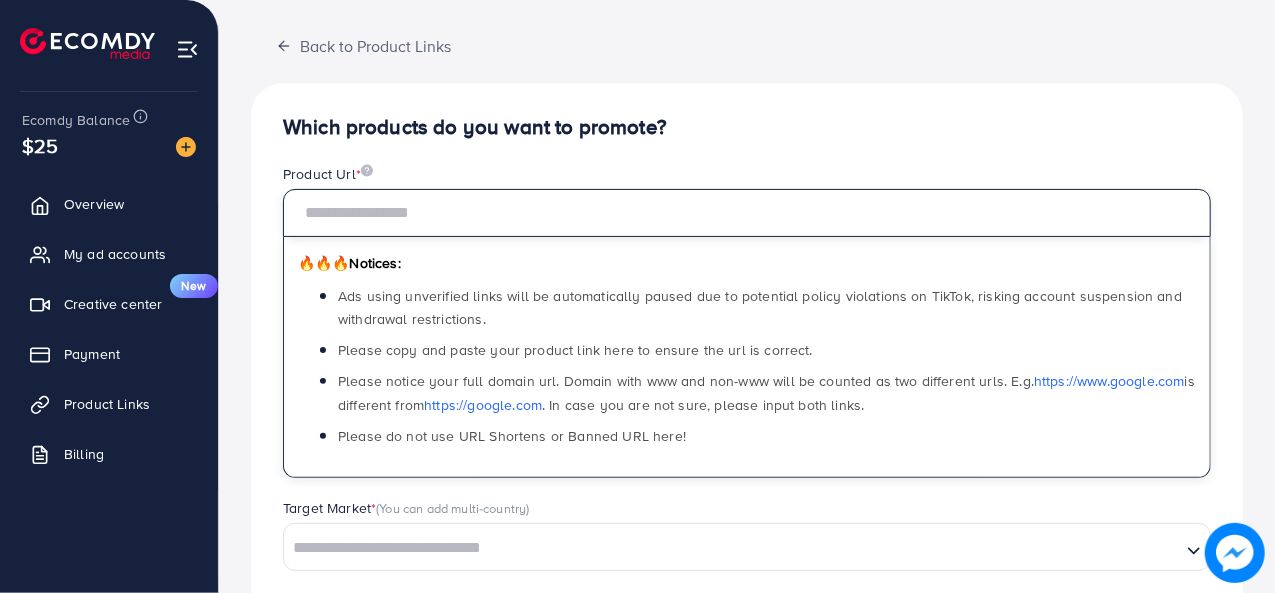 click at bounding box center (747, 213) 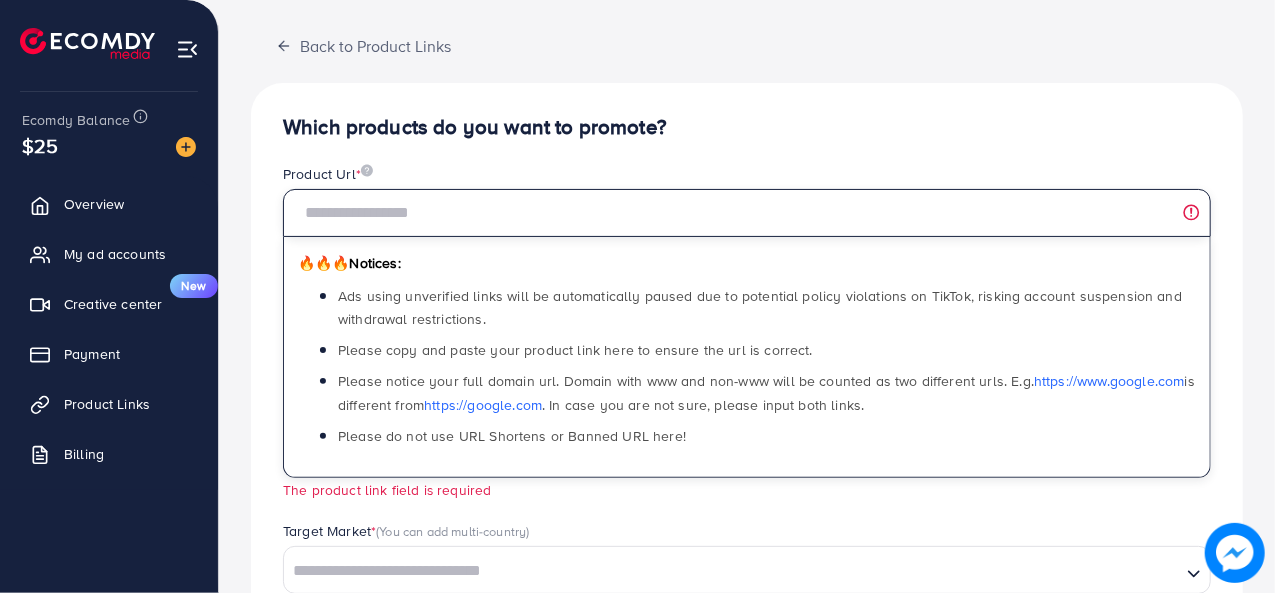 click at bounding box center [747, 213] 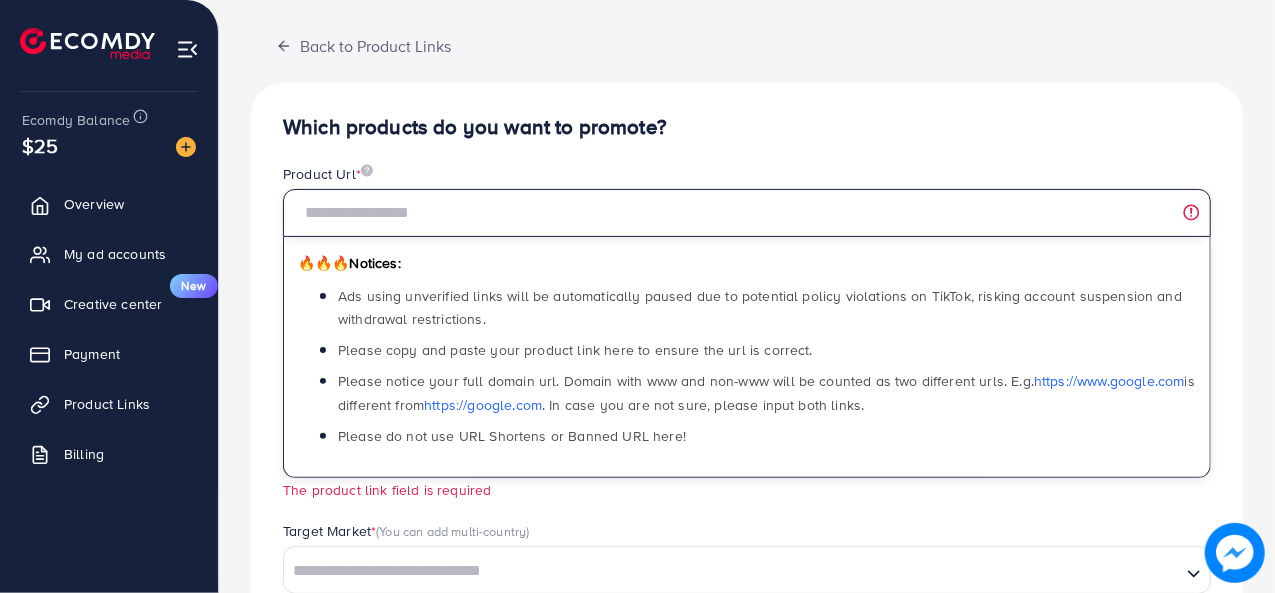 paste on "**********" 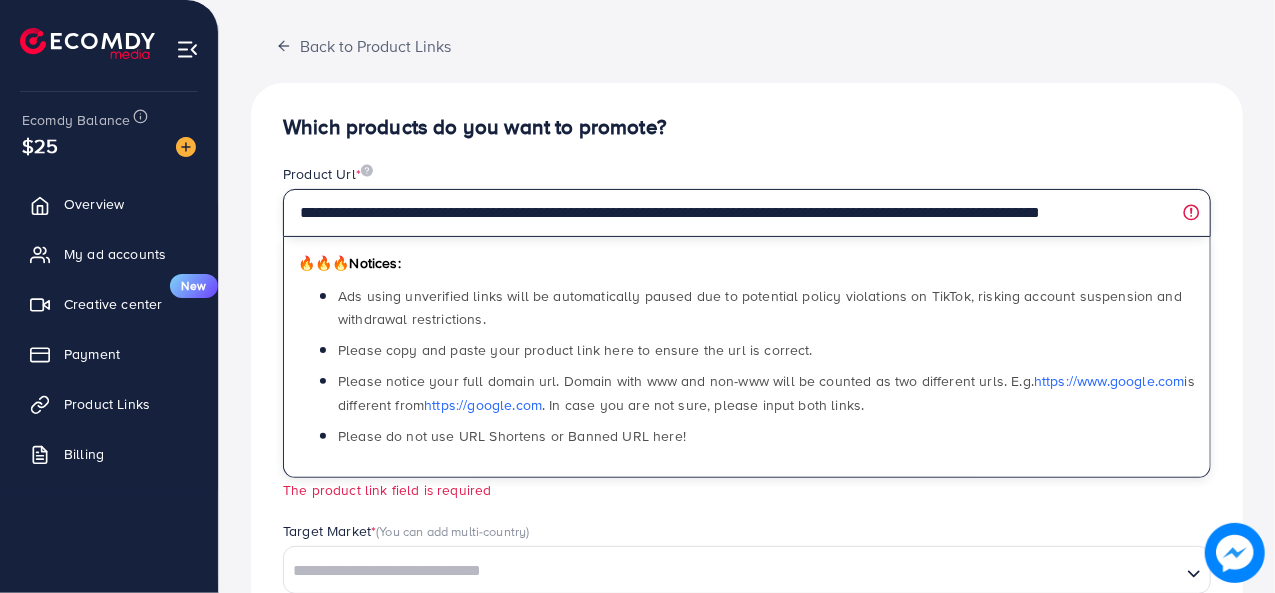 scroll, scrollTop: 0, scrollLeft: 70, axis: horizontal 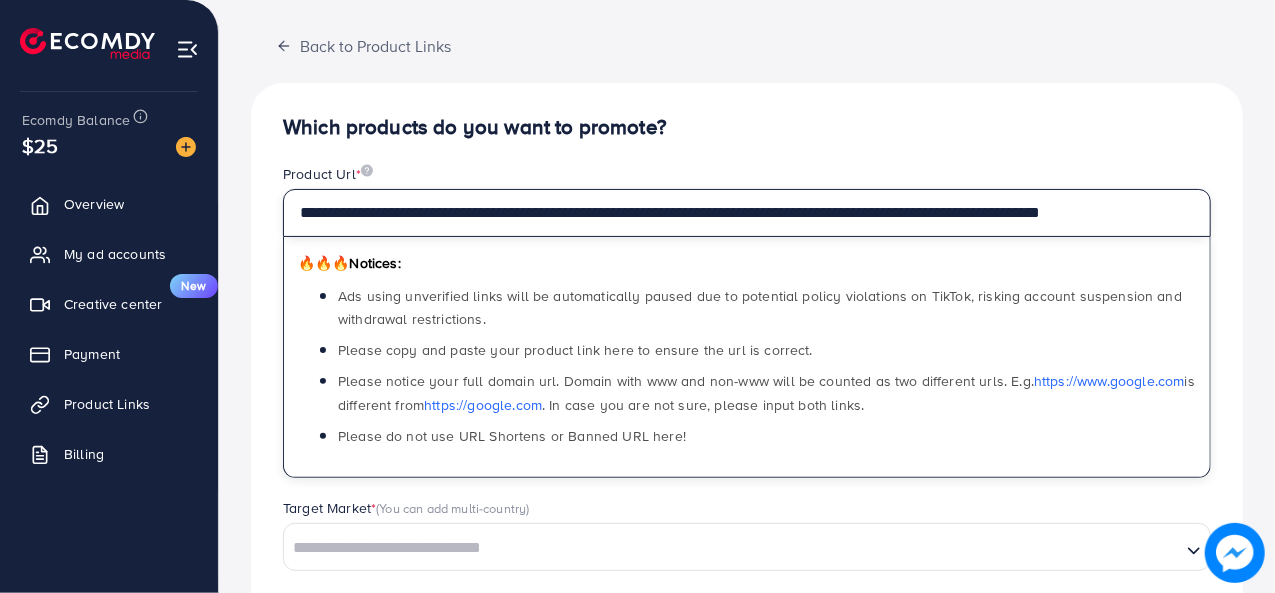 type on "**********" 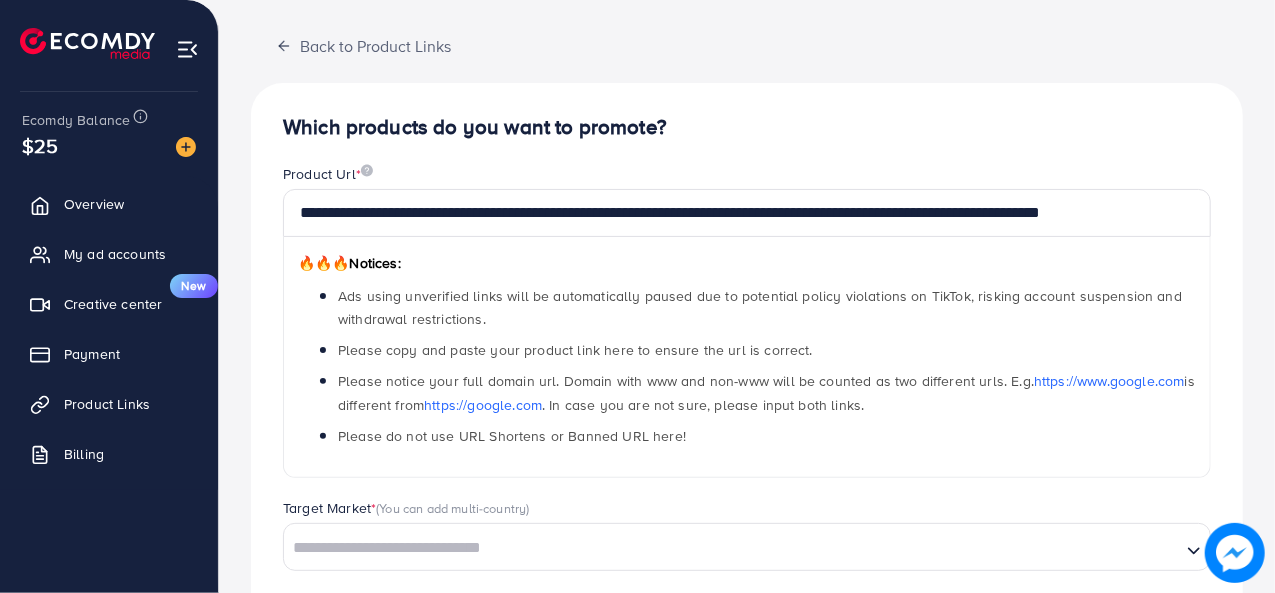 scroll, scrollTop: 0, scrollLeft: 0, axis: both 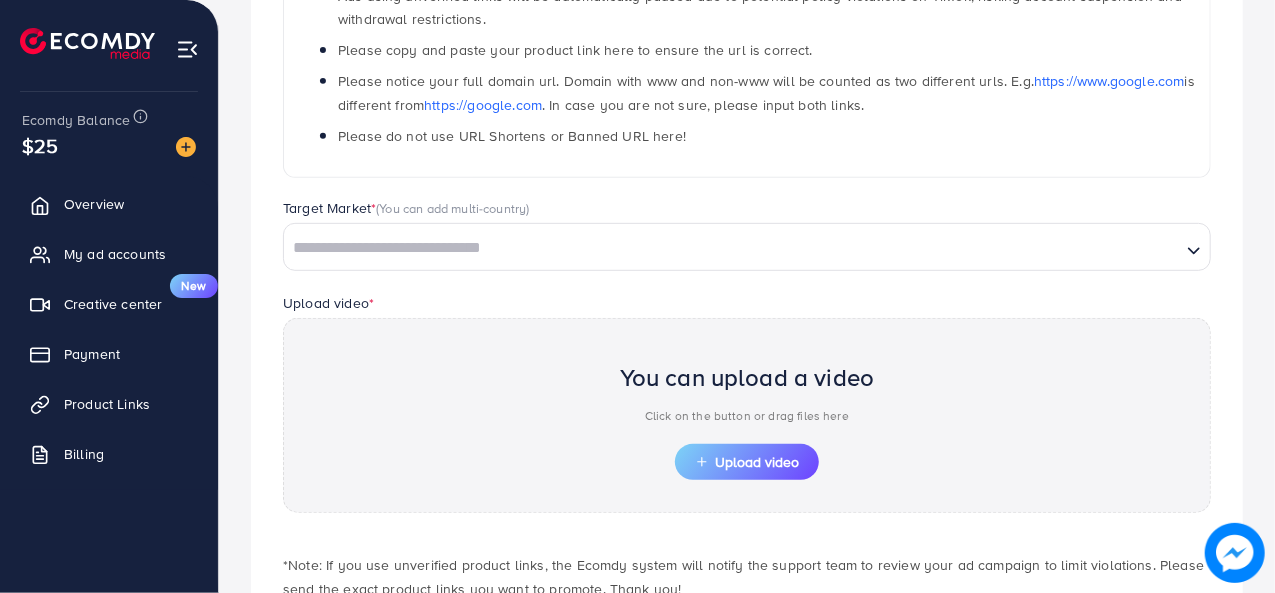 click at bounding box center [732, 248] 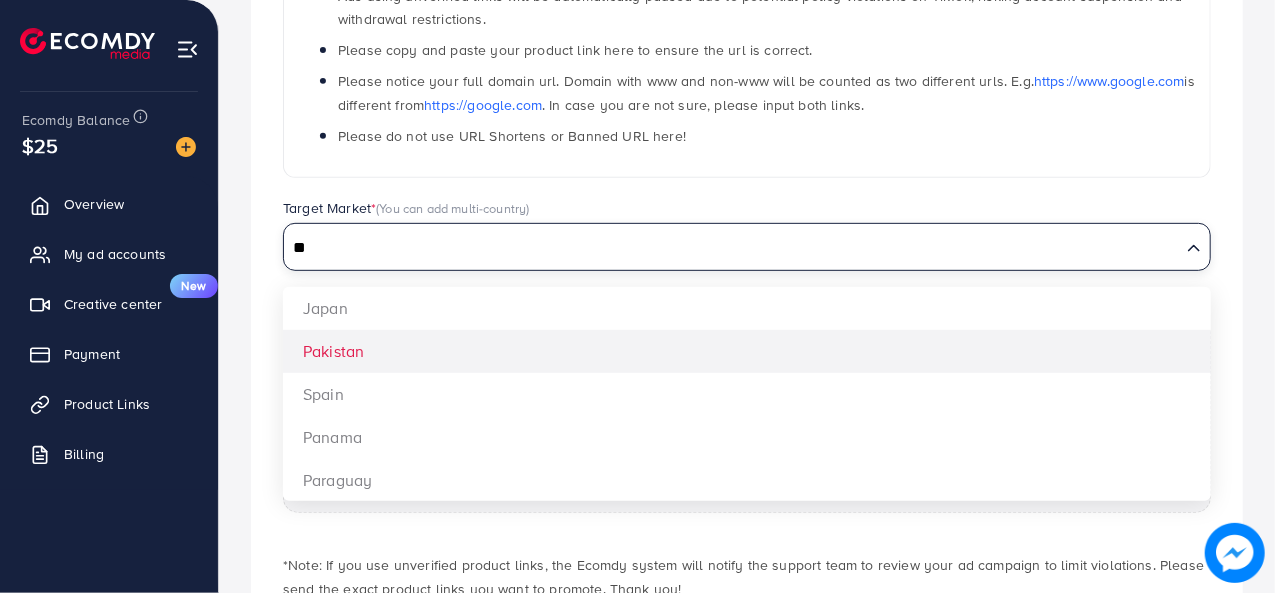 type on "**" 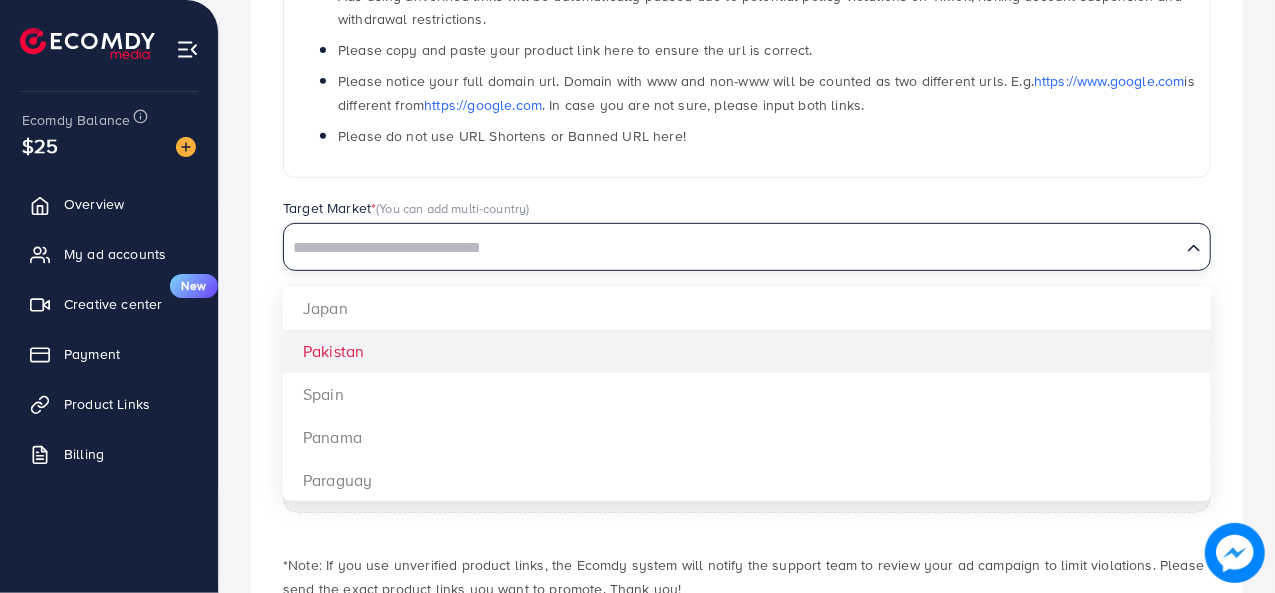 click on "**********" at bounding box center [747, 238] 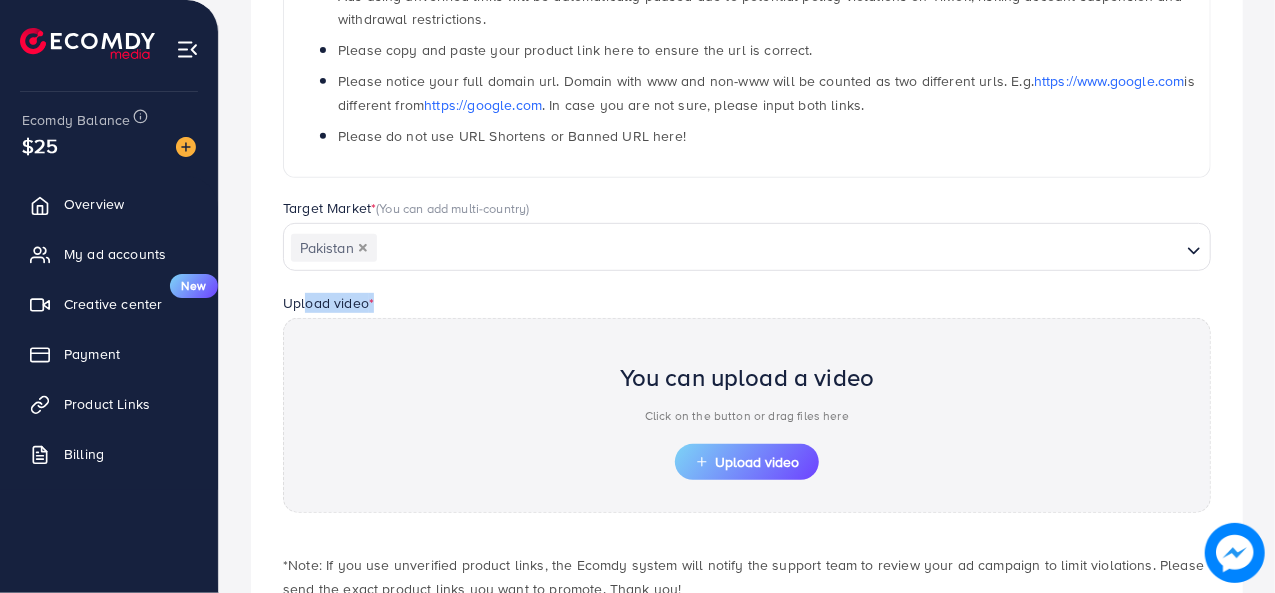 click on "Upload video  *  You can upload a video   Click on the button or drag files here   Upload video" at bounding box center (747, 402) 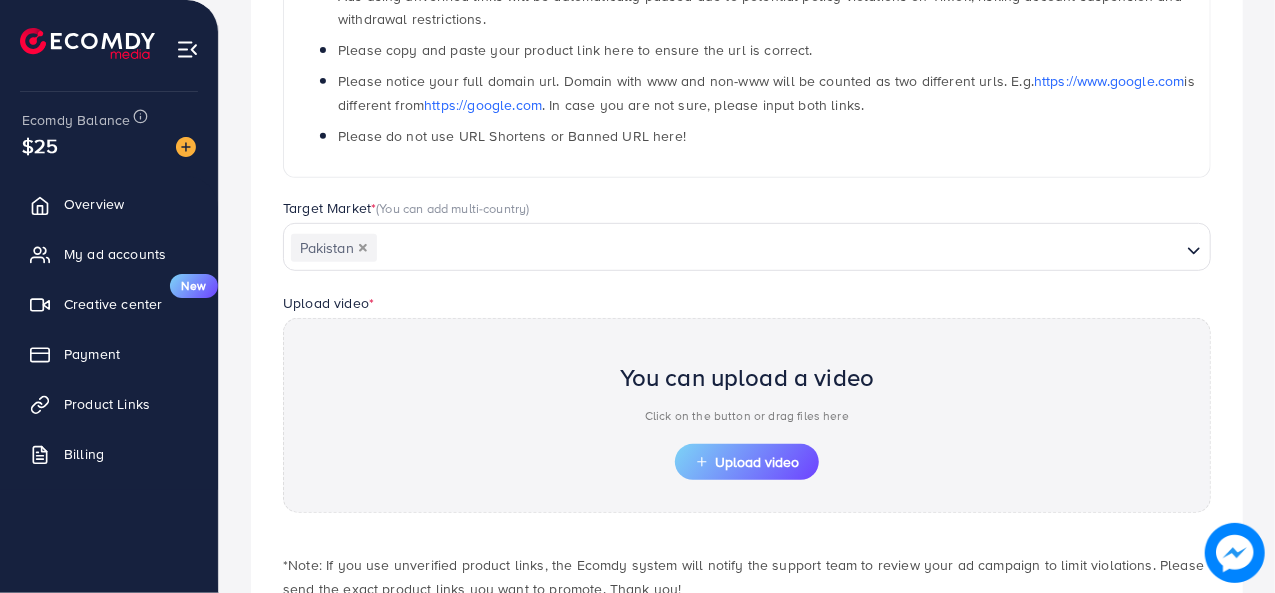 click on "Upload video  *  You can upload a video   Click on the button or drag files here   Upload video" at bounding box center [747, 402] 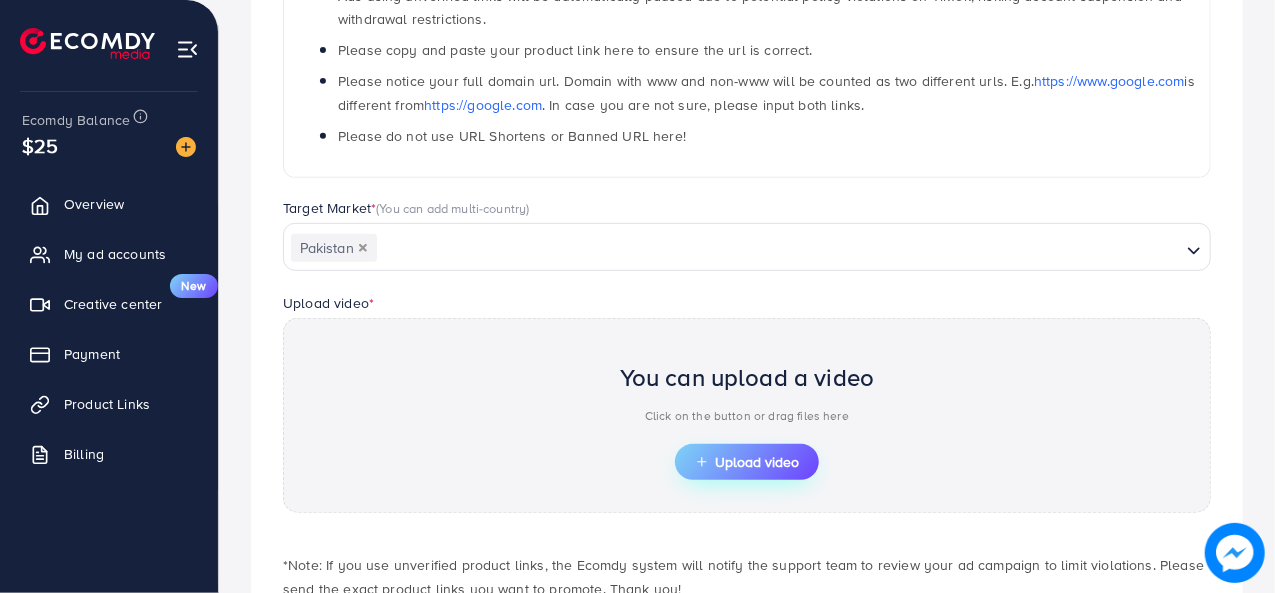 click on "Upload video" at bounding box center (747, 462) 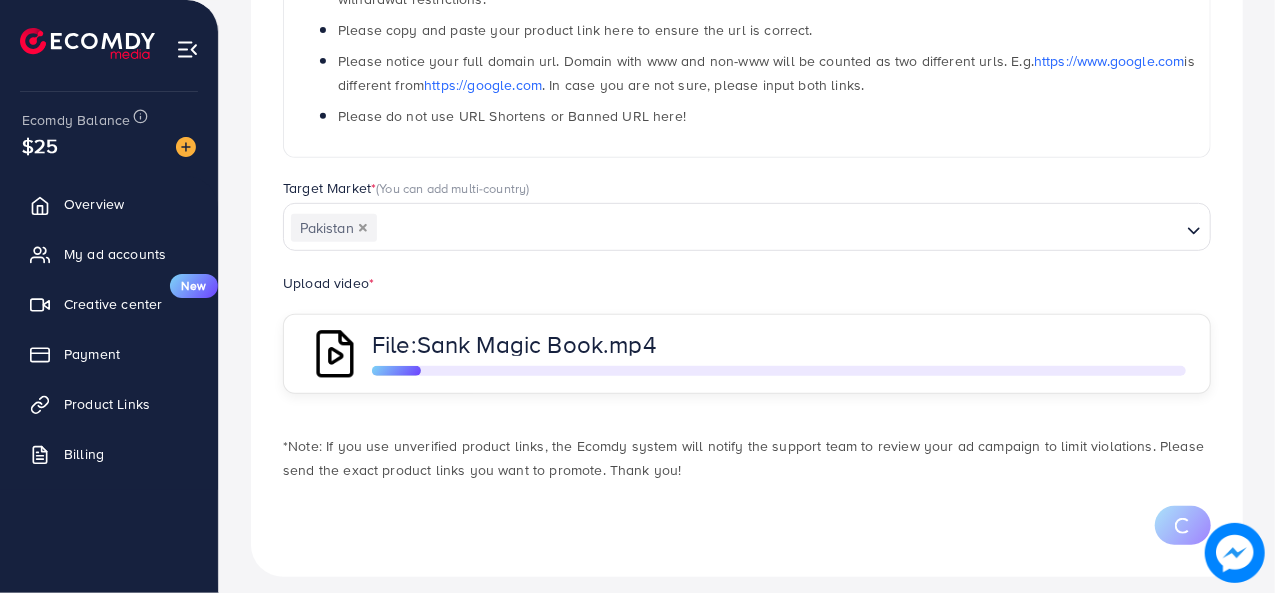 scroll, scrollTop: 432, scrollLeft: 0, axis: vertical 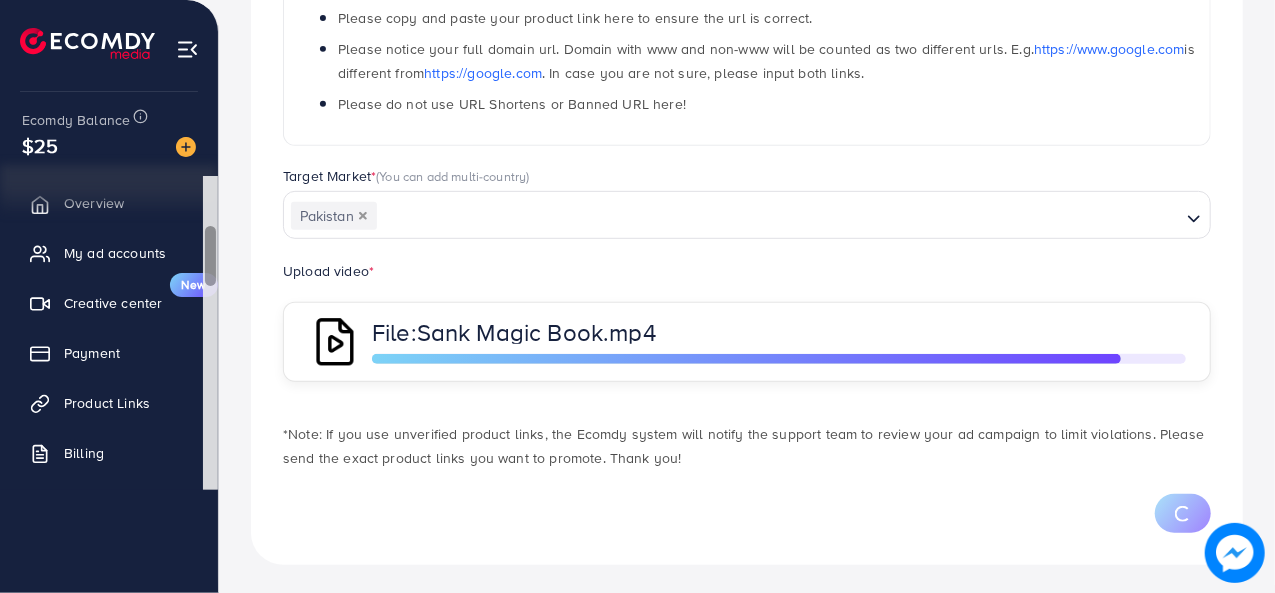 drag, startPoint x: 214, startPoint y: 197, endPoint x: 223, endPoint y: 259, distance: 62.649822 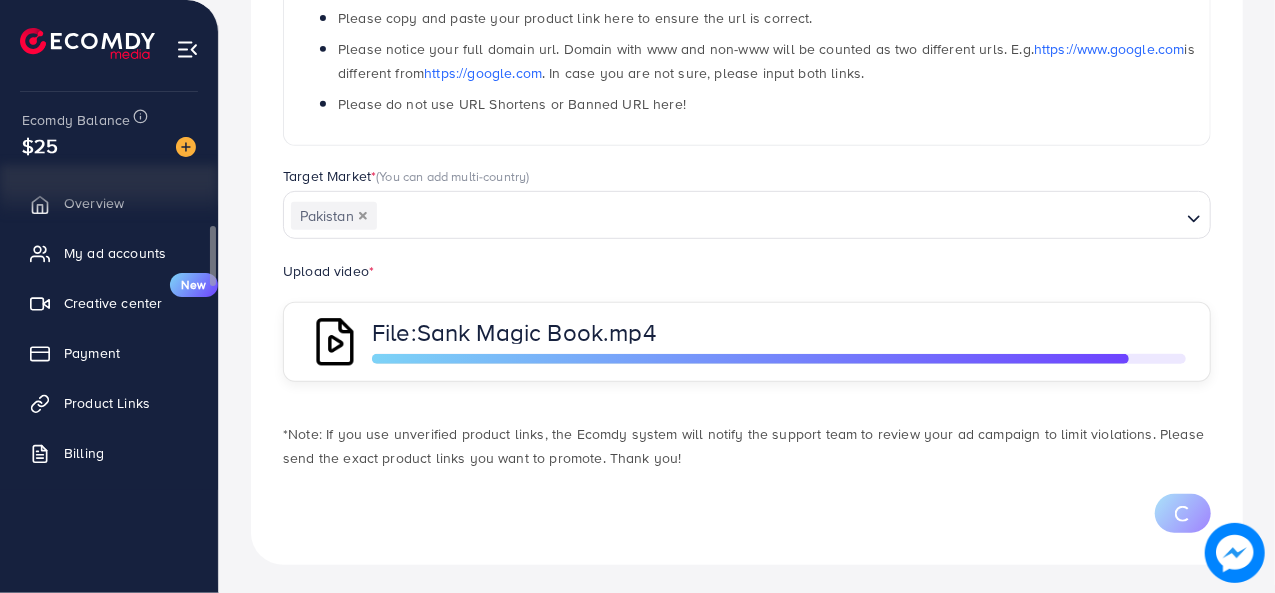 click on "Target Market  *  (You can add multi-country)
[COUNTRY]
Loading..." at bounding box center (747, 202) 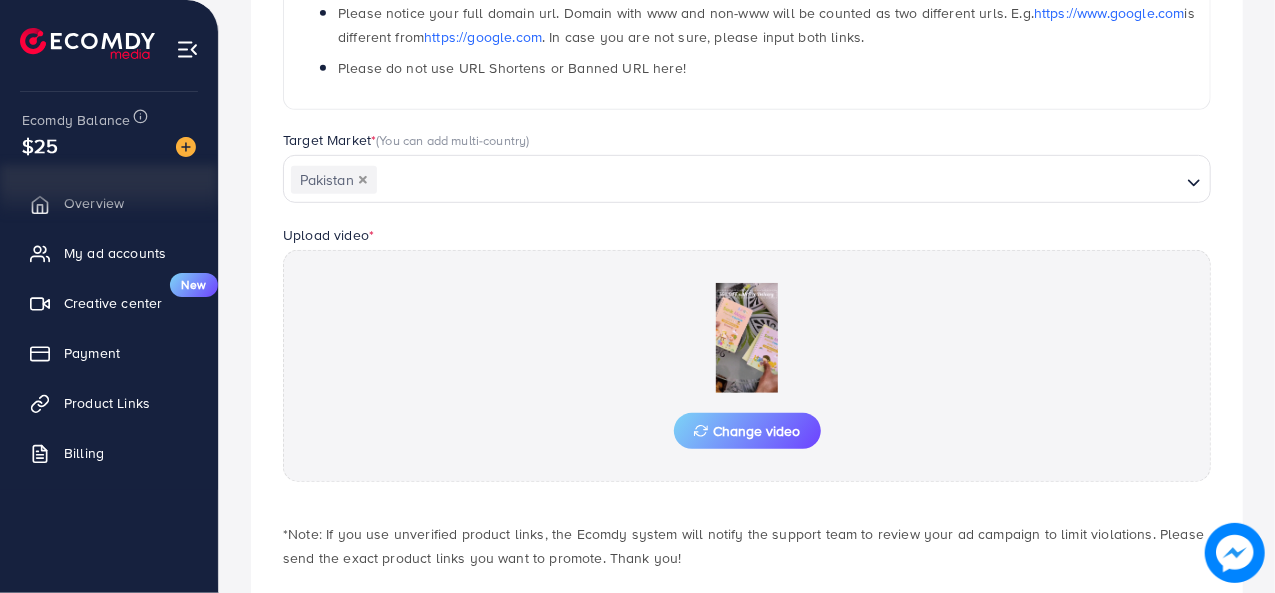 scroll, scrollTop: 500, scrollLeft: 0, axis: vertical 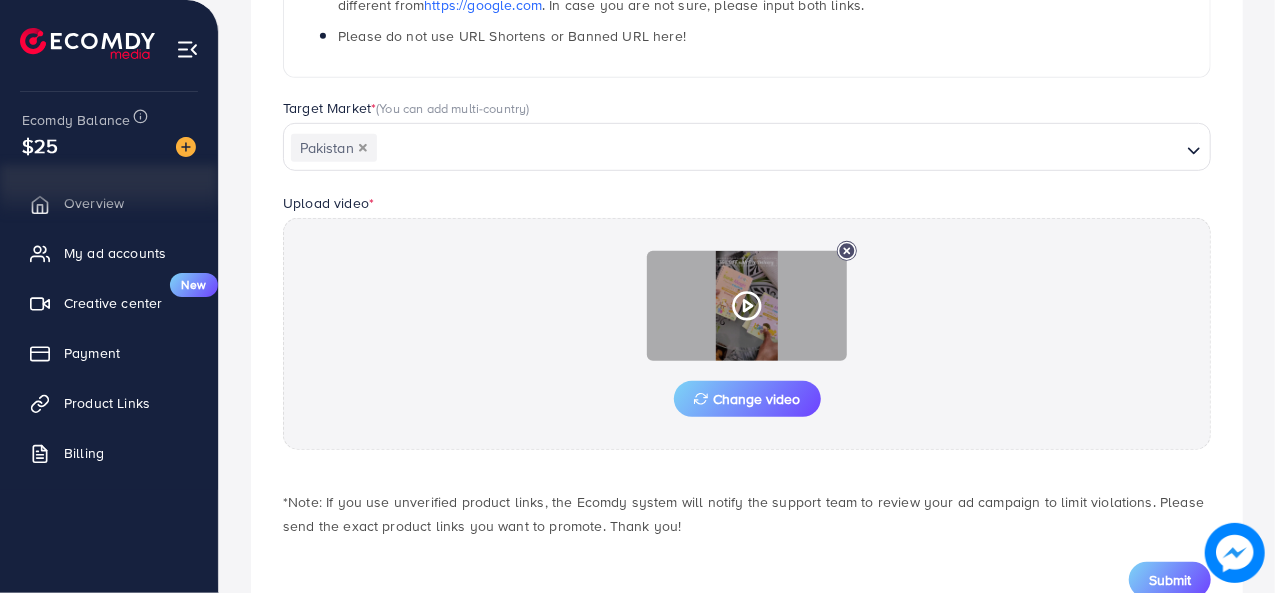 click 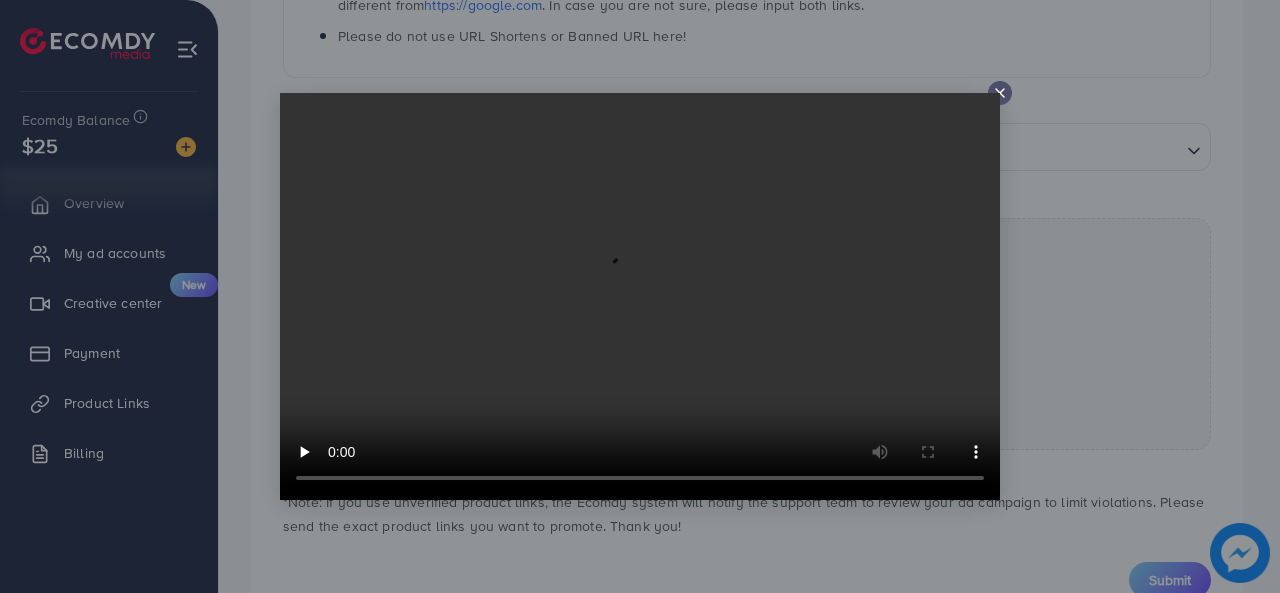 click at bounding box center [1000, 93] 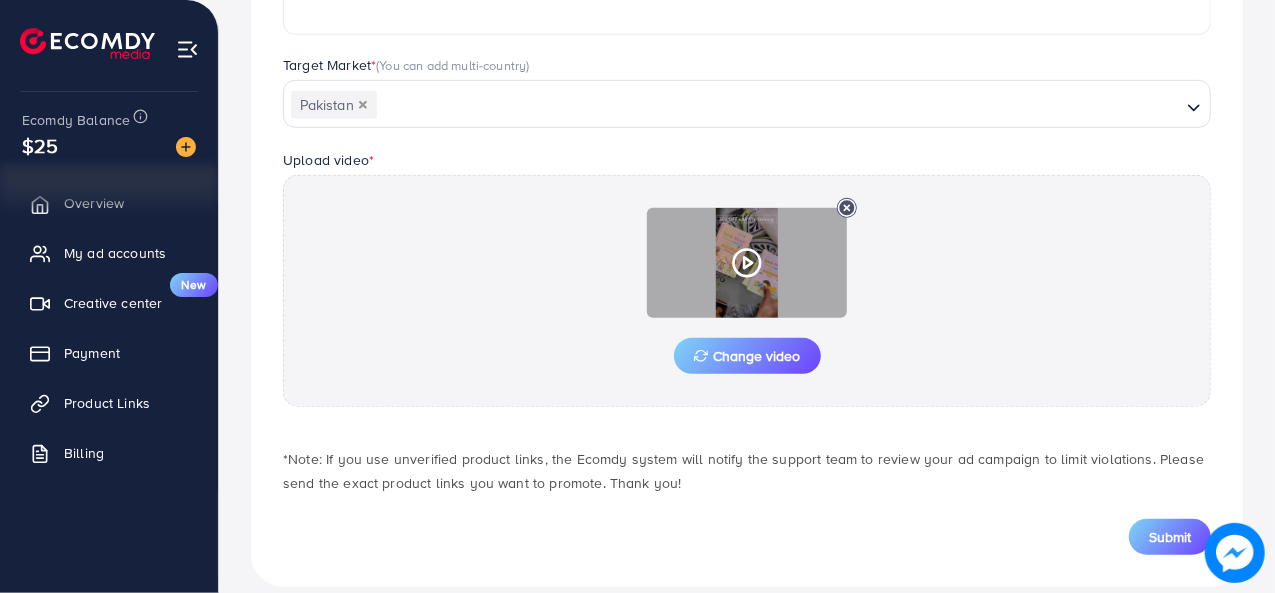 scroll, scrollTop: 566, scrollLeft: 0, axis: vertical 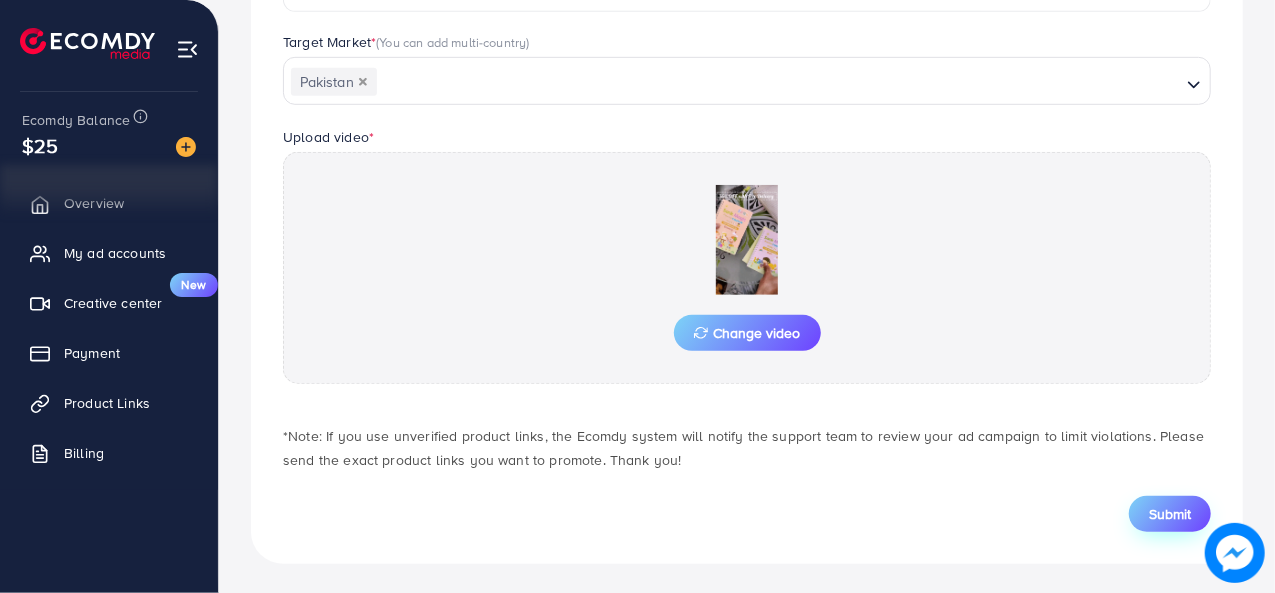 click on "Submit" at bounding box center [1170, 514] 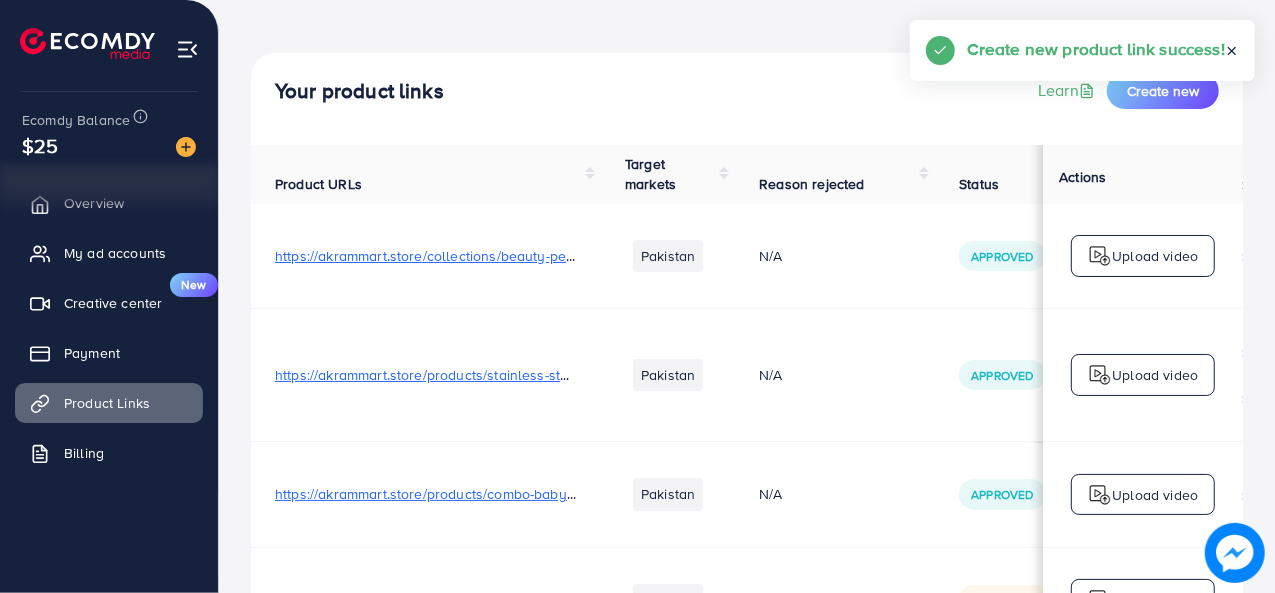 scroll, scrollTop: 100, scrollLeft: 0, axis: vertical 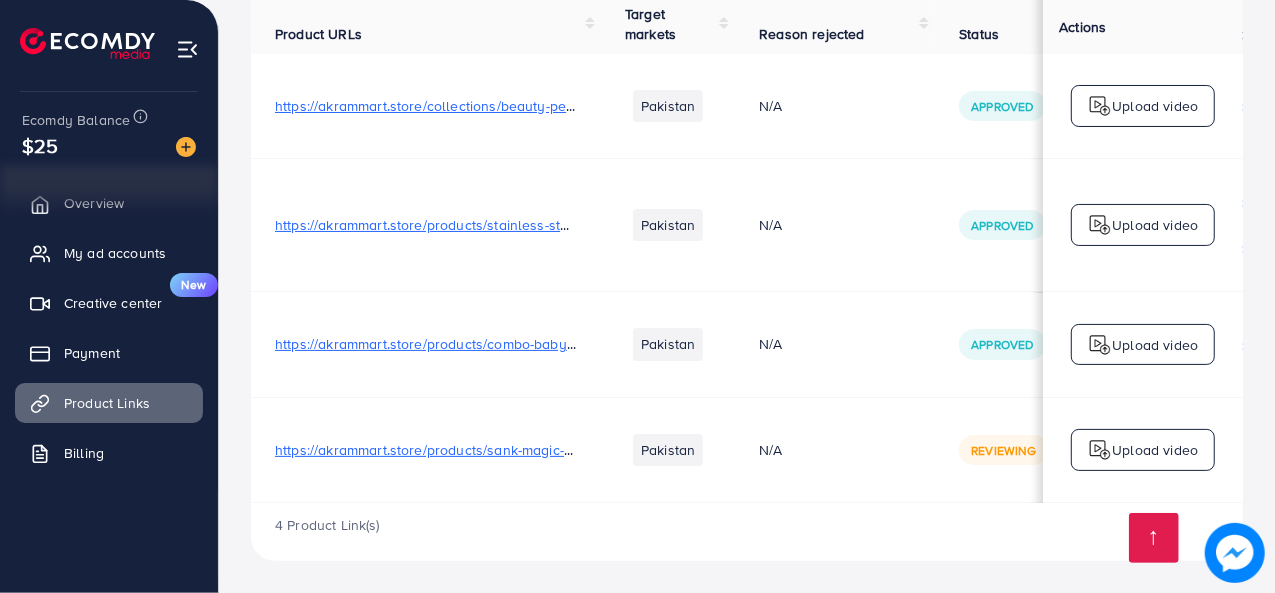 drag, startPoint x: 853, startPoint y: 497, endPoint x: 912, endPoint y: 490, distance: 59.413803 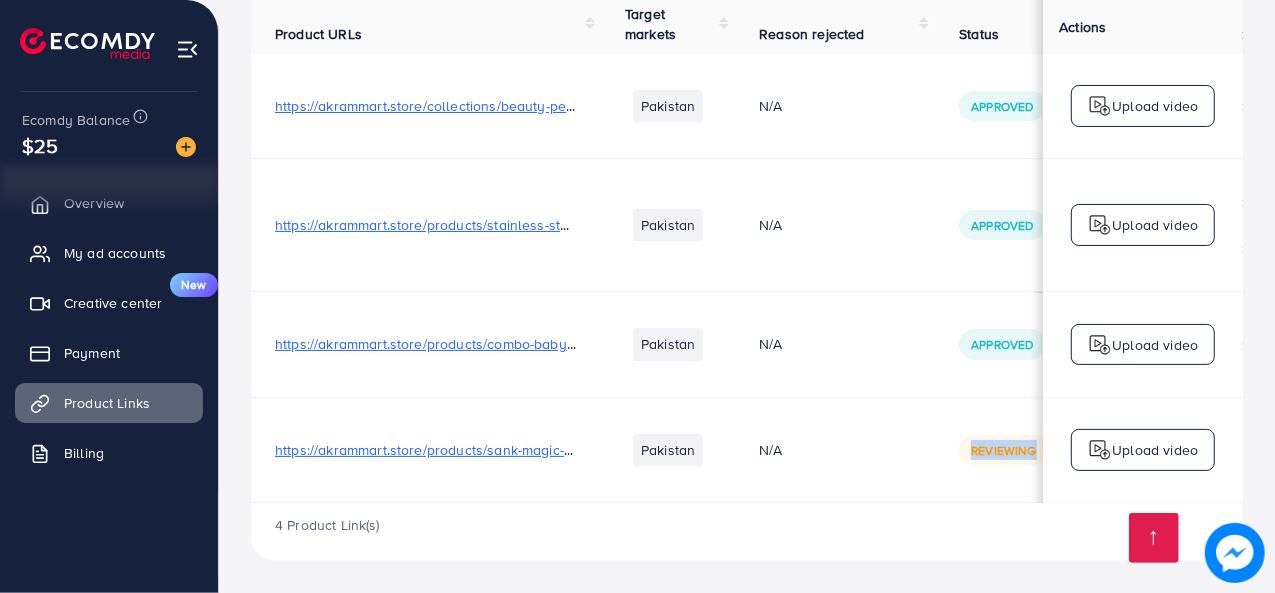 click on "Reviewing" at bounding box center [1003, 450] 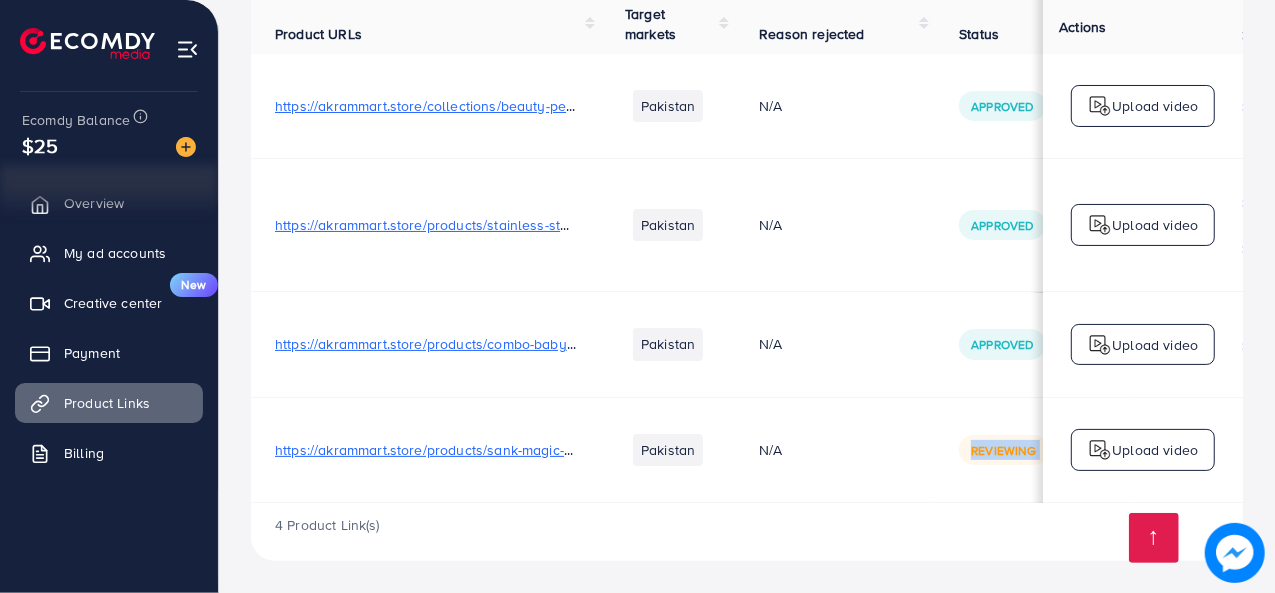click on "Reviewing" at bounding box center [1003, 450] 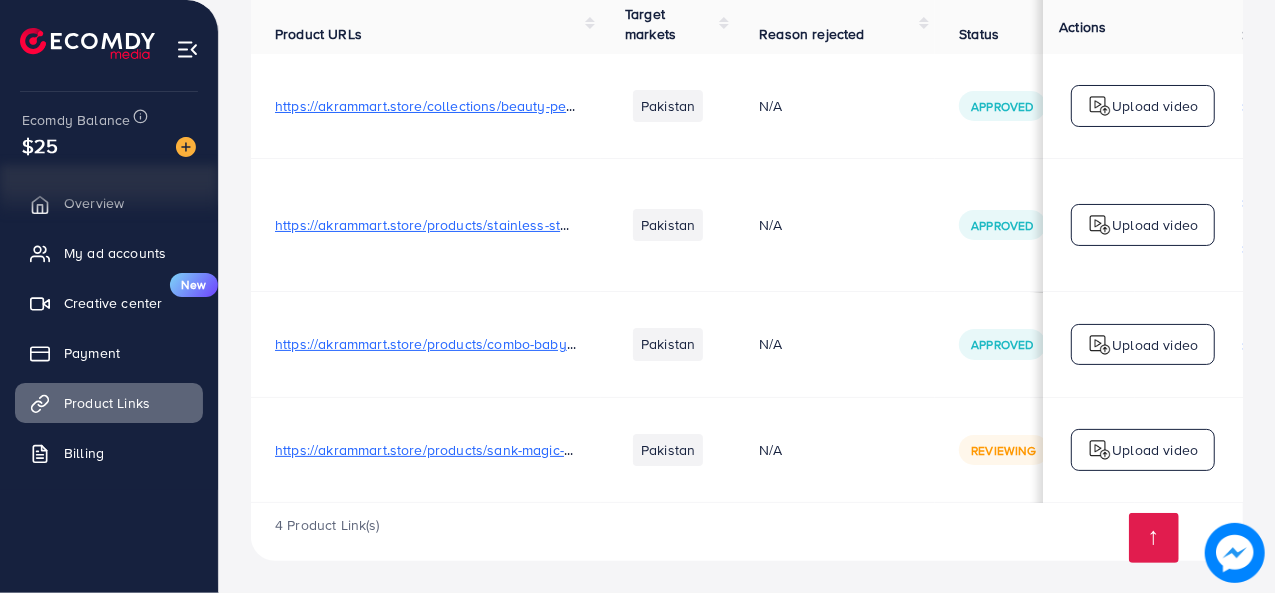 click on "4 Product Link(s)" at bounding box center (747, 532) 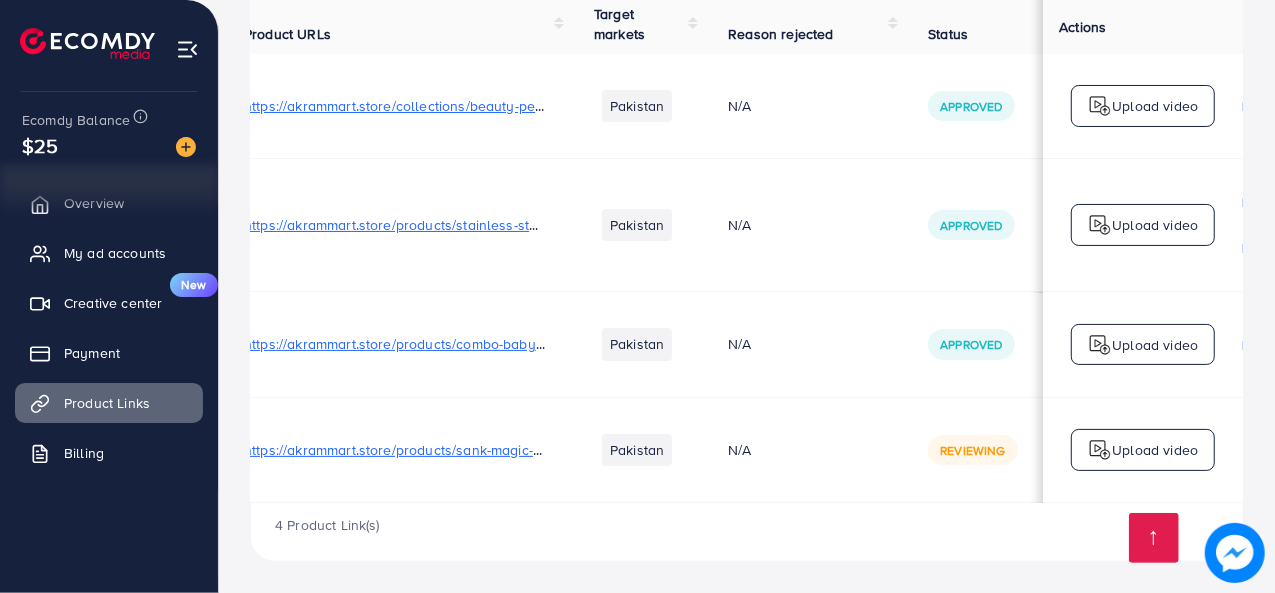 scroll, scrollTop: 0, scrollLeft: 0, axis: both 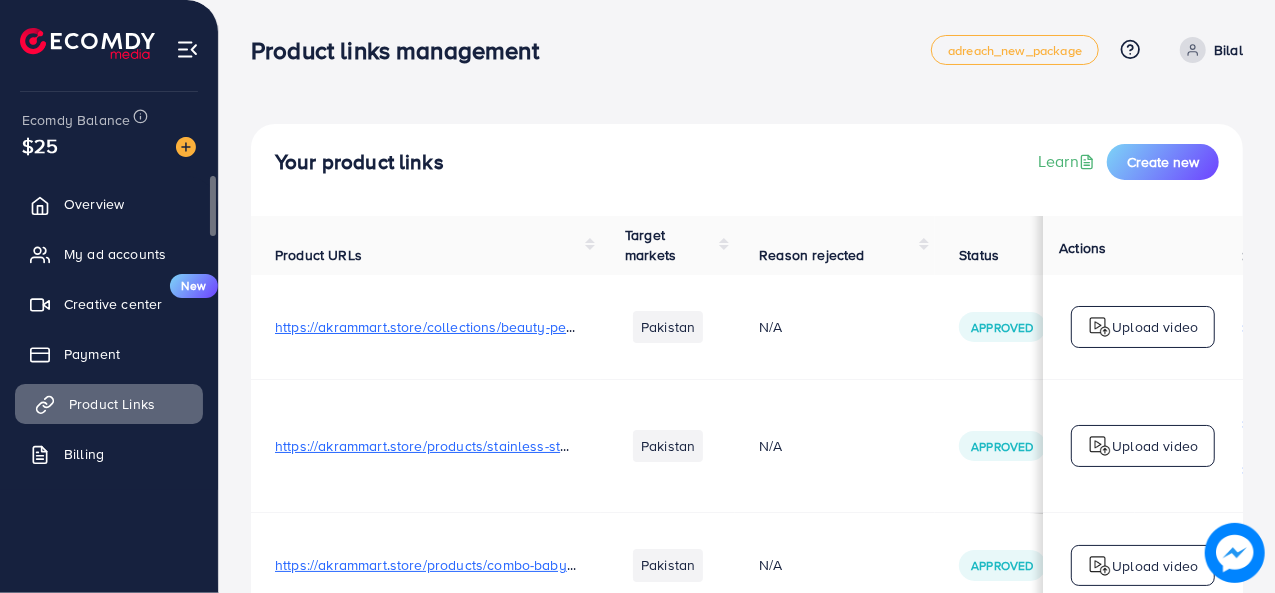 click on "Product Links" at bounding box center (109, 404) 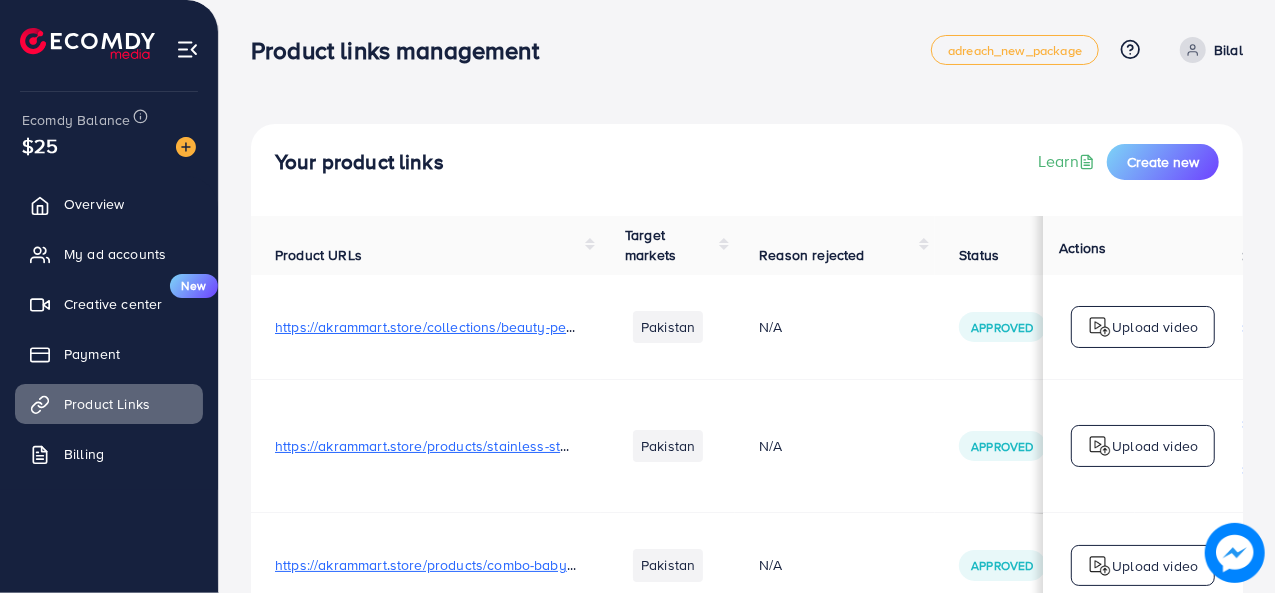 scroll, scrollTop: 0, scrollLeft: 0, axis: both 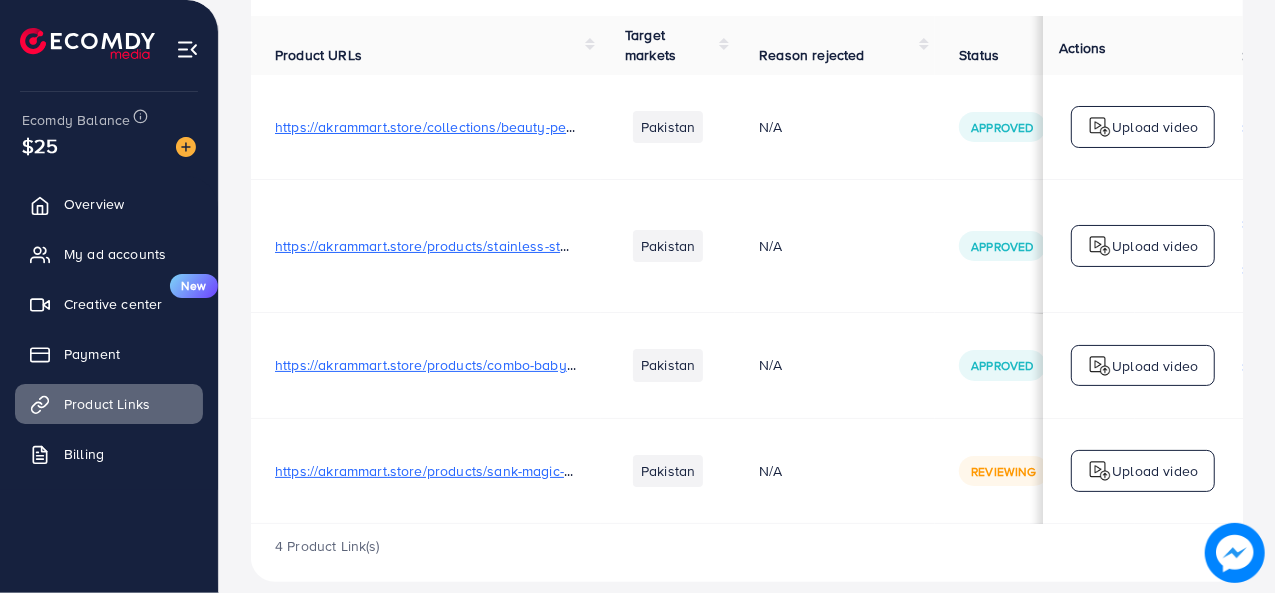 click on "https://akrammart.store/products/combo-baby-spoon-feeder-silicone-bottle-feeding-with-free-fruit-pacifier-toddler-4?utm_source=copyToPasteBoard&utm_medium=product-links&utm_content=web" at bounding box center (896, 365) 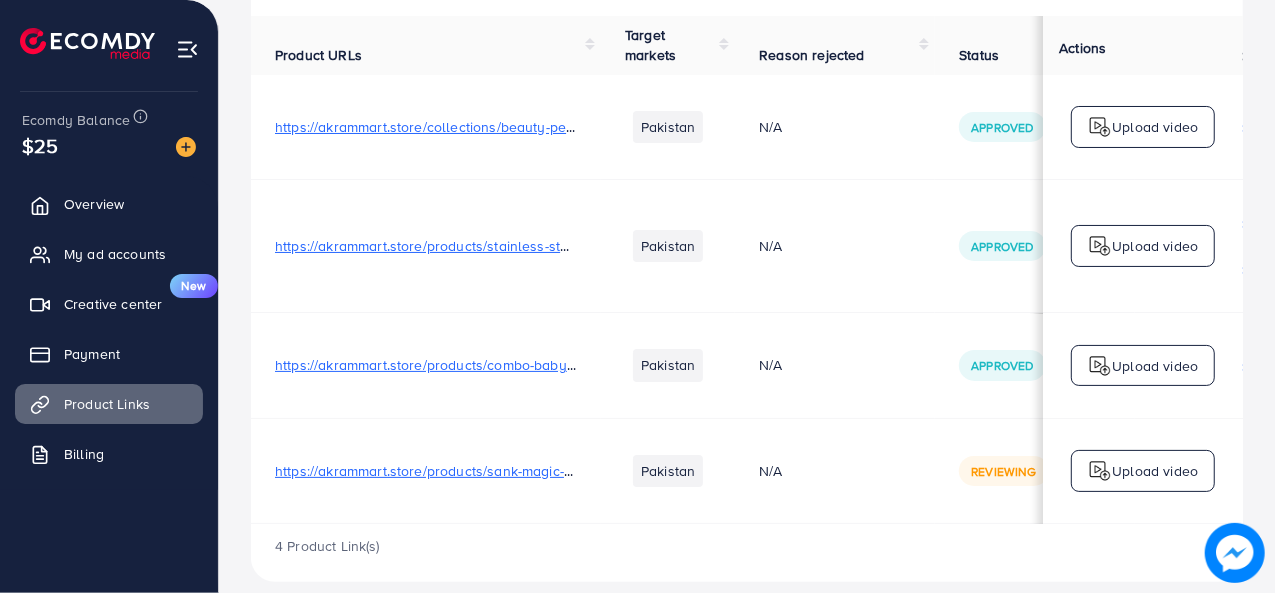 scroll, scrollTop: 0, scrollLeft: 0, axis: both 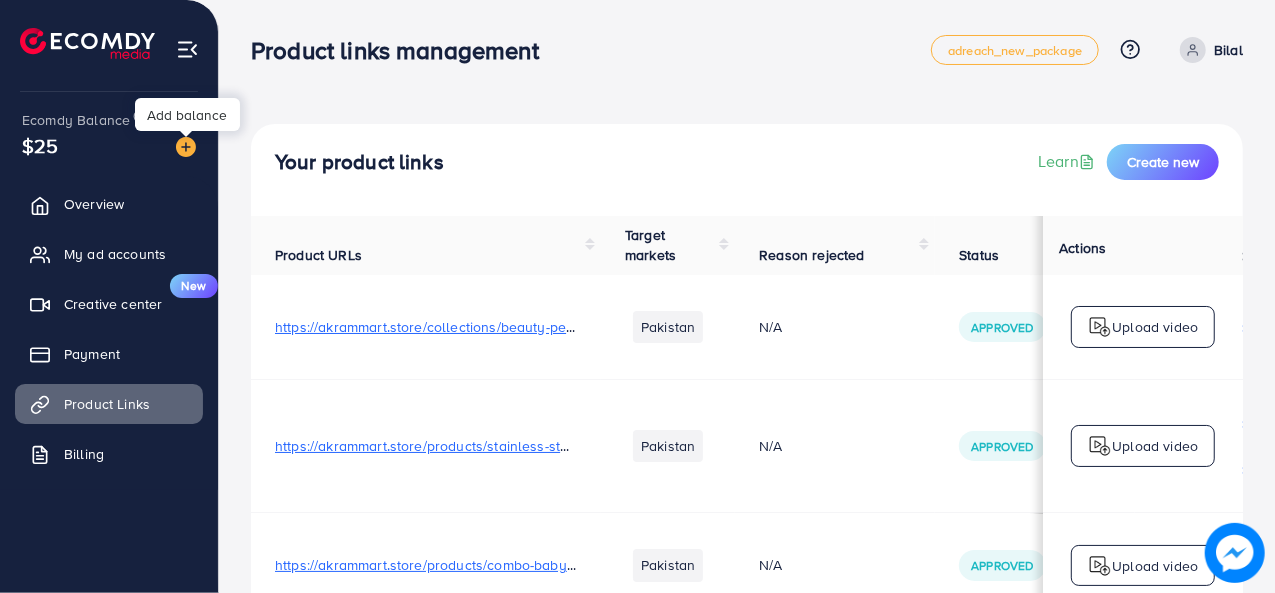 click at bounding box center (186, 147) 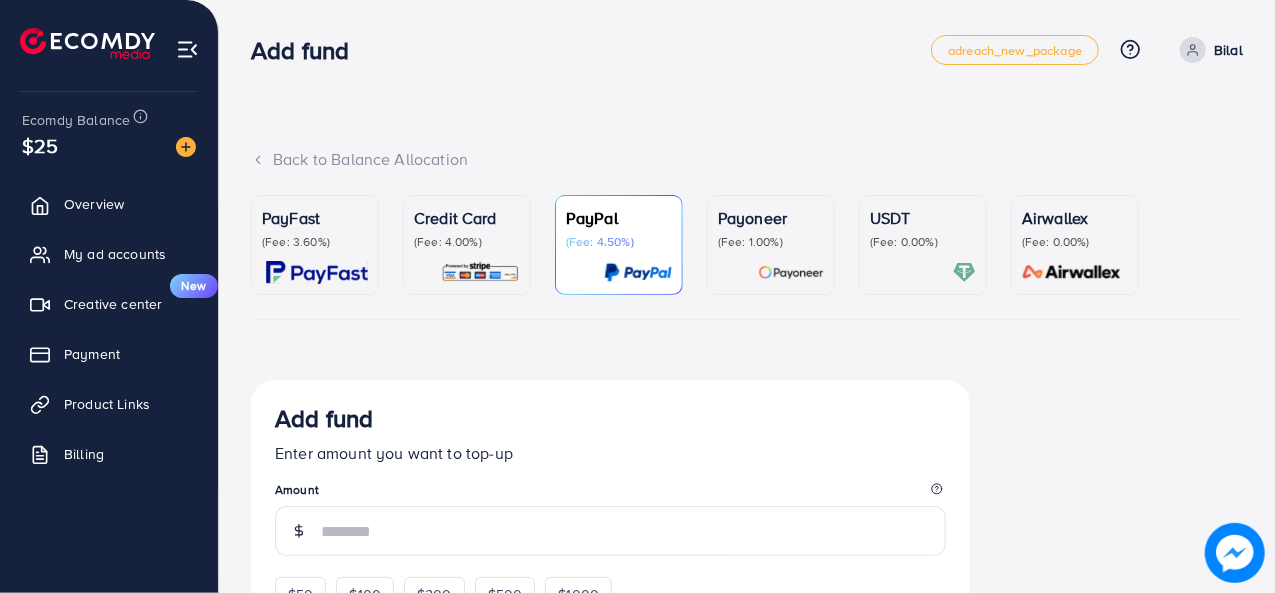 click on "(Fee: 0.00%)" at bounding box center [923, 242] 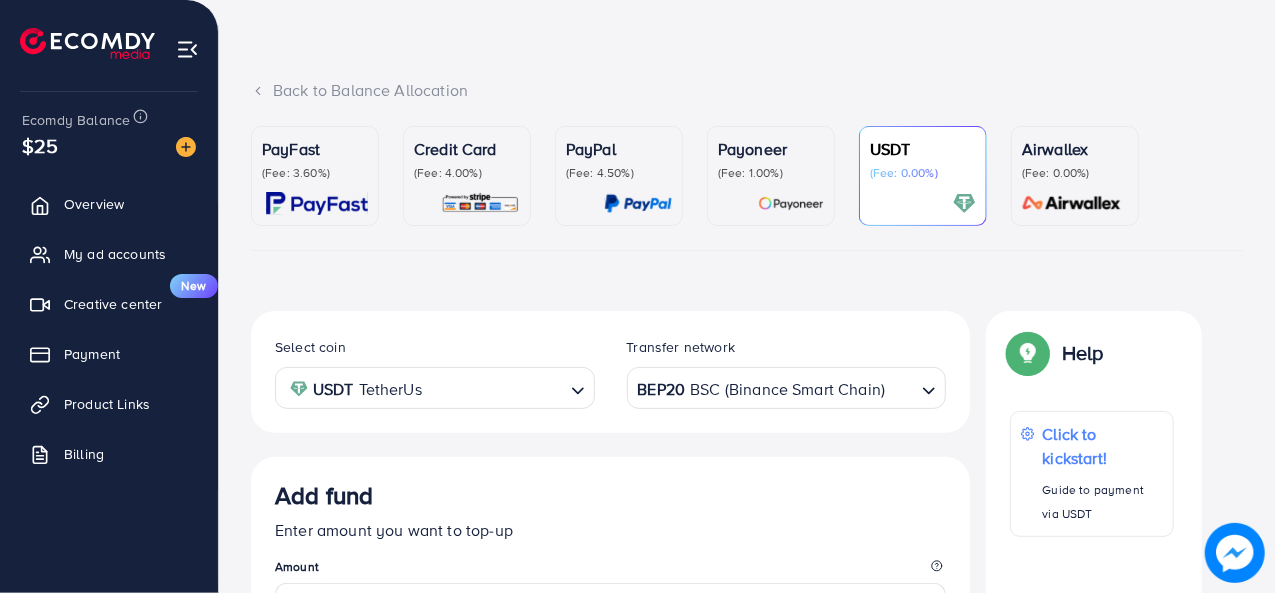 scroll, scrollTop: 100, scrollLeft: 0, axis: vertical 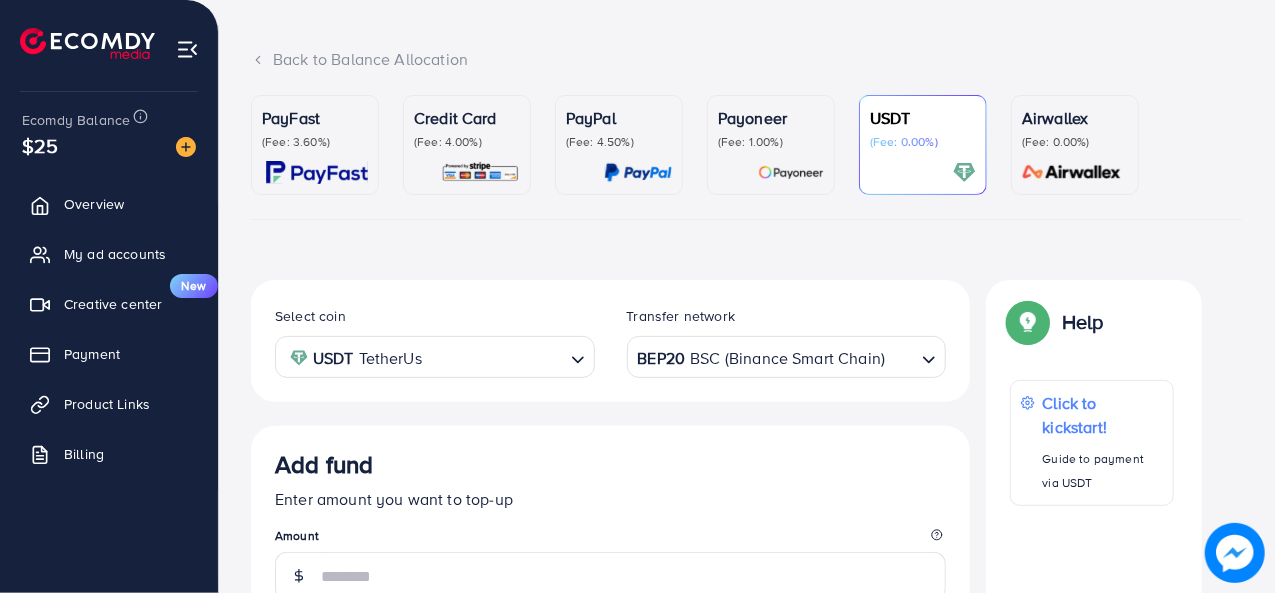 click on "(Fee: 0.00%)" at bounding box center (923, 142) 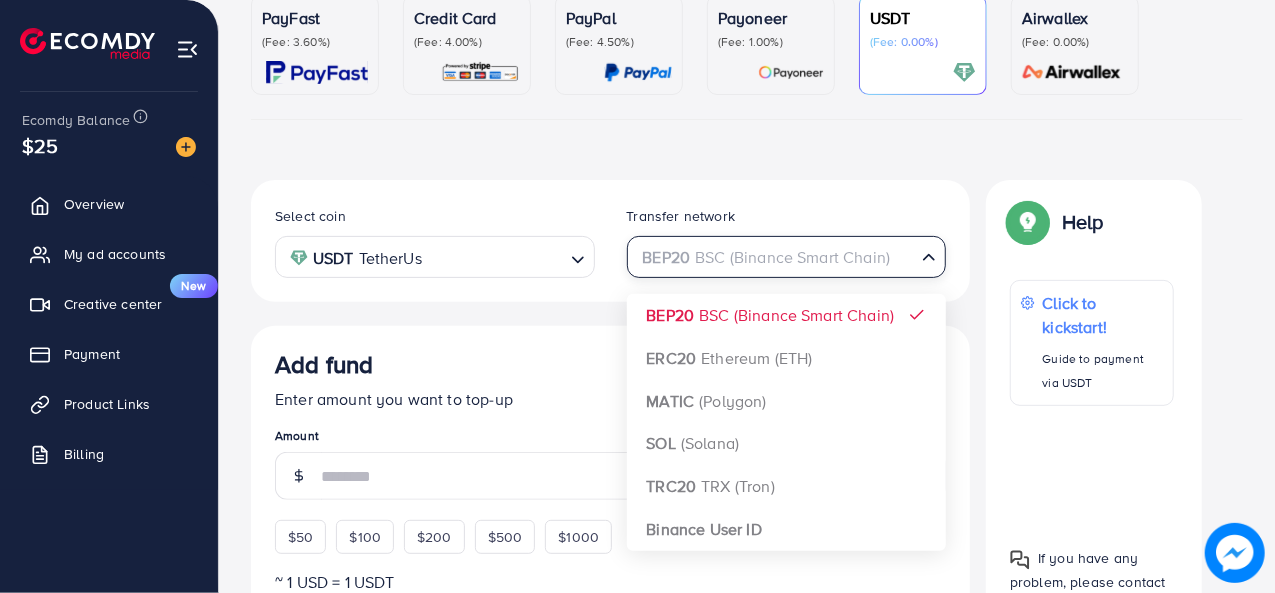 click on "BEP20 BSC (Binance Smart Chain)" at bounding box center (775, 255) 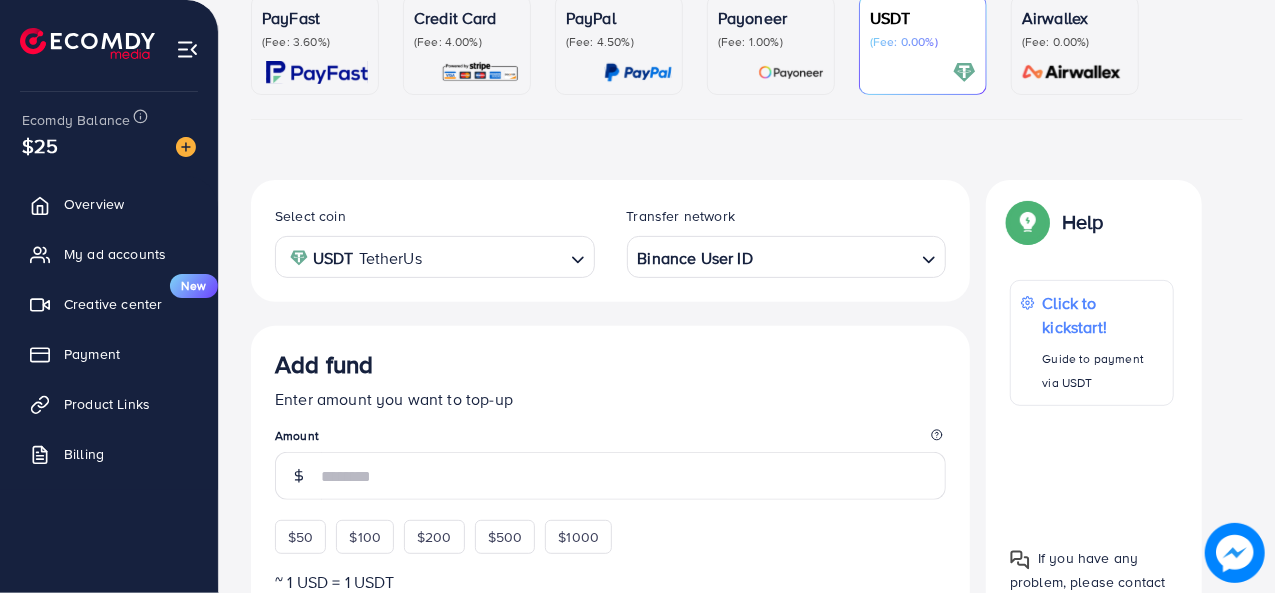 click on "Select coin   USDT TetherUs           Loading...     Transfer network   Binance User ID           Loading...     BEP20 BSC (Binance Smart Chain) ERC20 Ethereum (ETH) MATIC (Polygon) SOL (Solana) TRC20 TRX (Tron) Binance User ID        Add fund  Enter amount you want to top-up Amount $50 $100 $200 $500 $1000  ~ 1 USD = 1 USDT   Add USDT amount  1/2 I would like to make a donation to support my Account Manager. 5% 10% 15% 20%  Continue   Summary   Amount   --   Payment Method   --   Coin type   --   Service charge   (6.00%)   --   Transfer network   --   Total Amount   --" at bounding box center (610, 695) 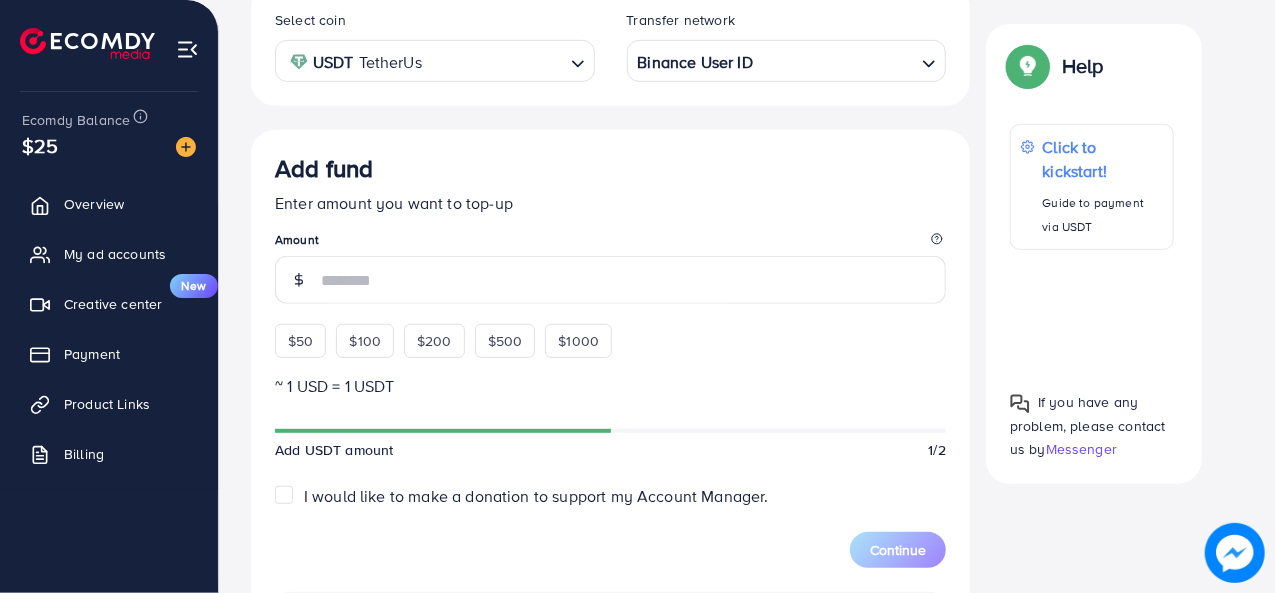 scroll, scrollTop: 400, scrollLeft: 0, axis: vertical 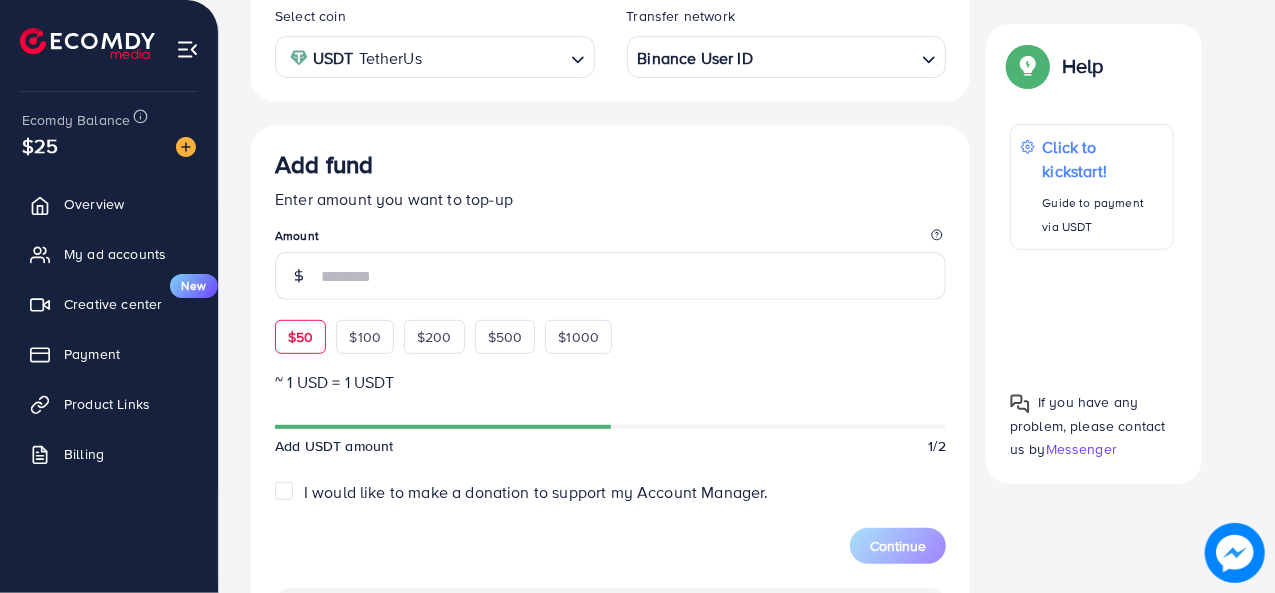 click on "$50" at bounding box center [300, 337] 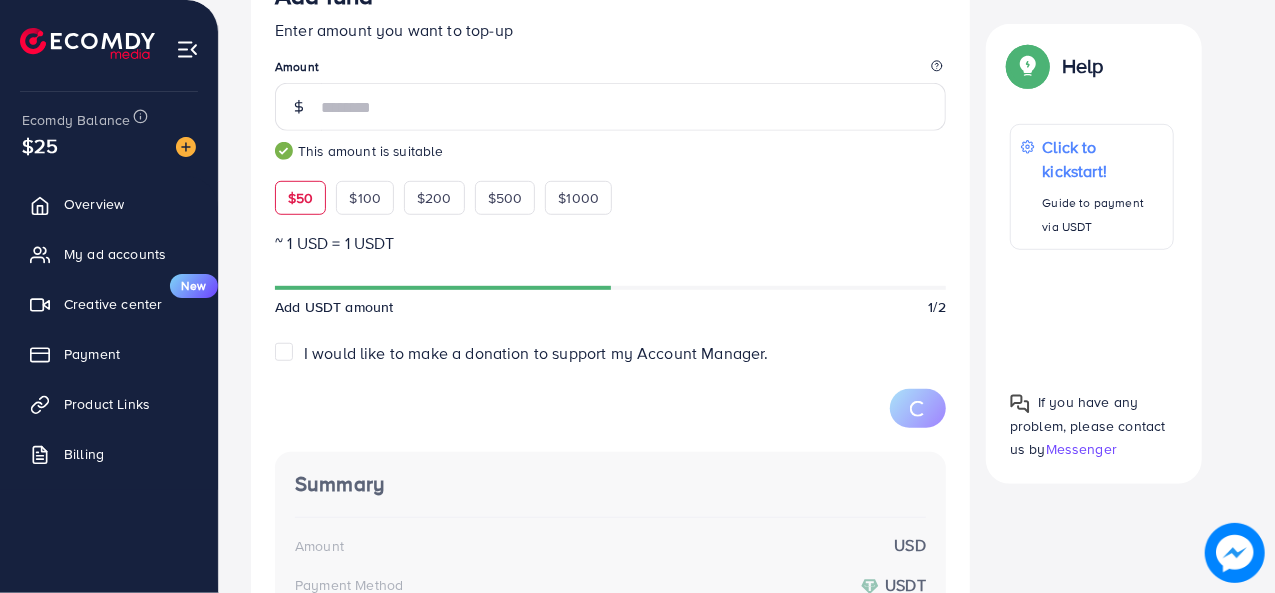 scroll, scrollTop: 600, scrollLeft: 0, axis: vertical 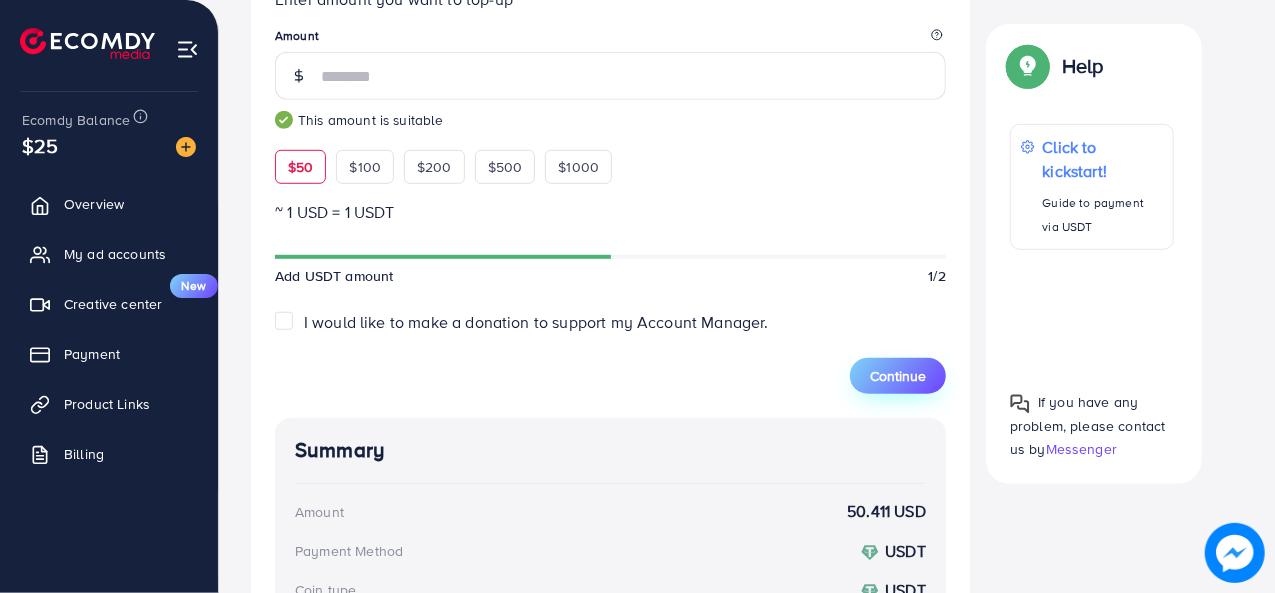 click on "Continue" at bounding box center [898, 376] 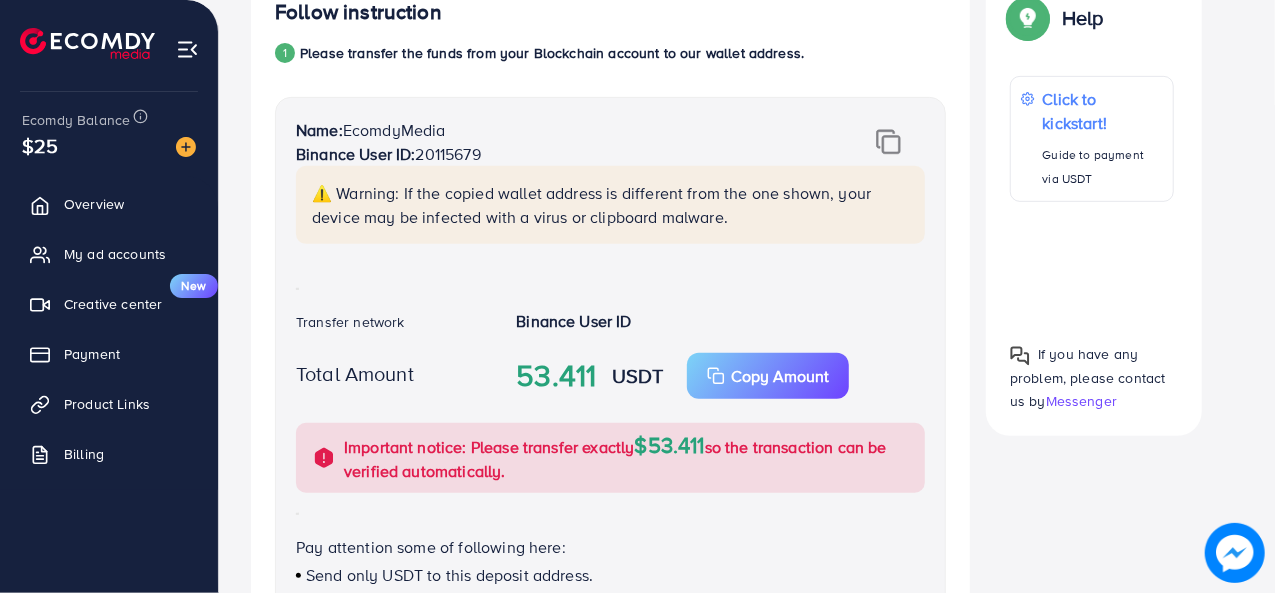 scroll, scrollTop: 372, scrollLeft: 0, axis: vertical 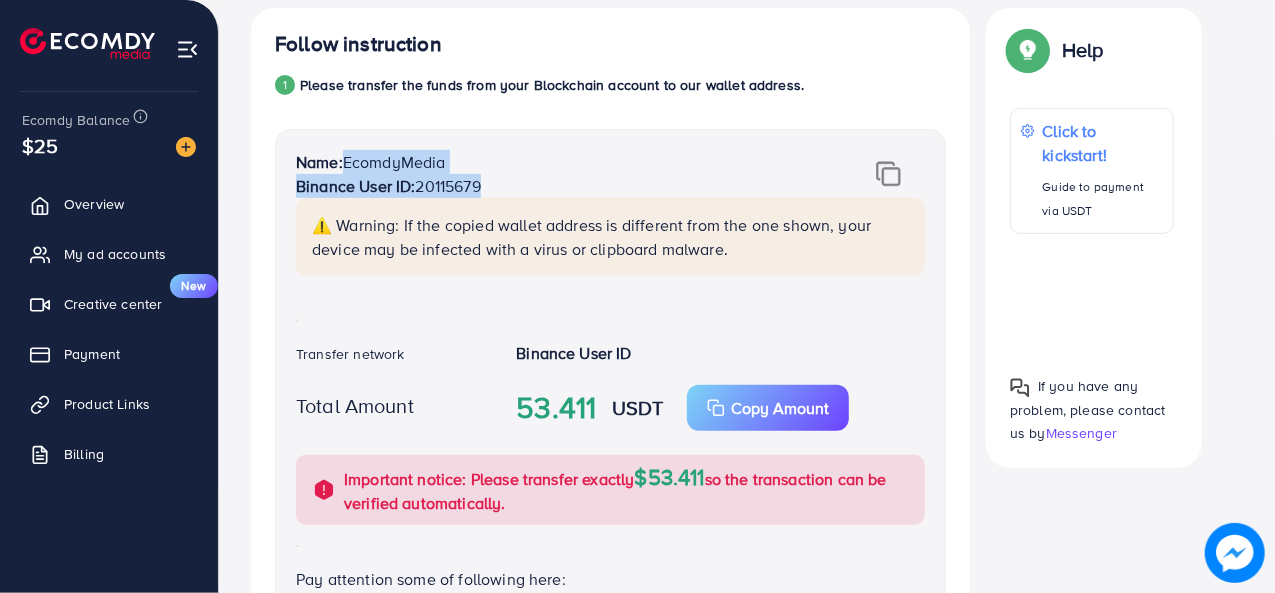 drag, startPoint x: 352, startPoint y: 155, endPoint x: 491, endPoint y: 179, distance: 141.05673 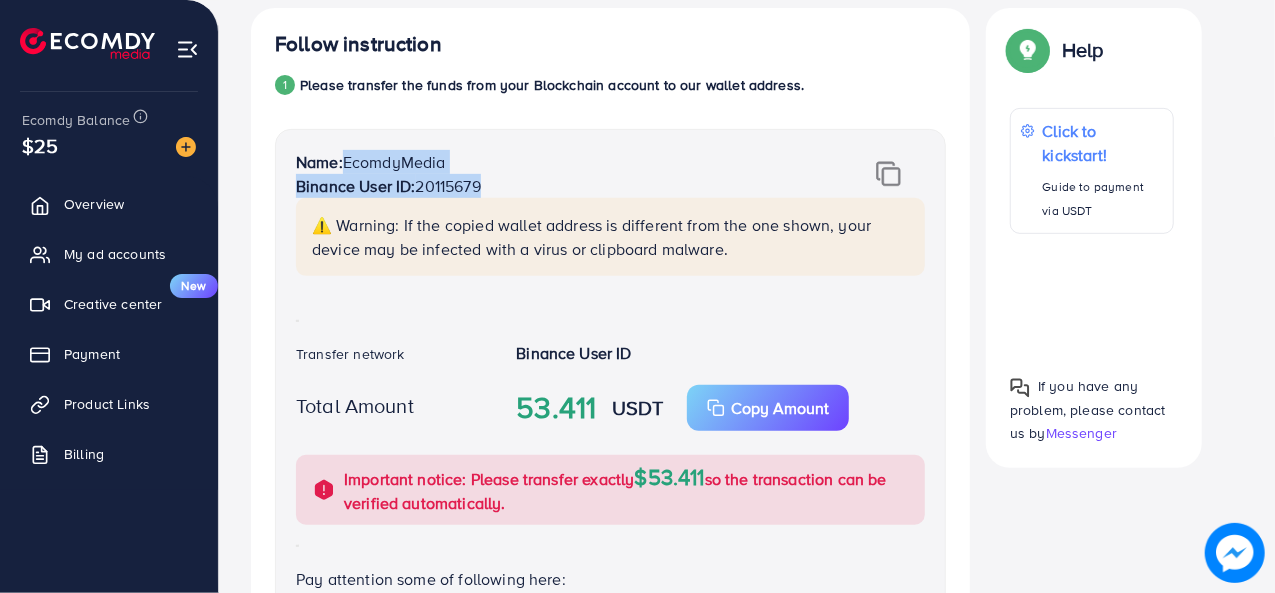 click on "Name:  EcomdyMedia  Binance User ID:  [USER_ID]" at bounding box center [555, 174] 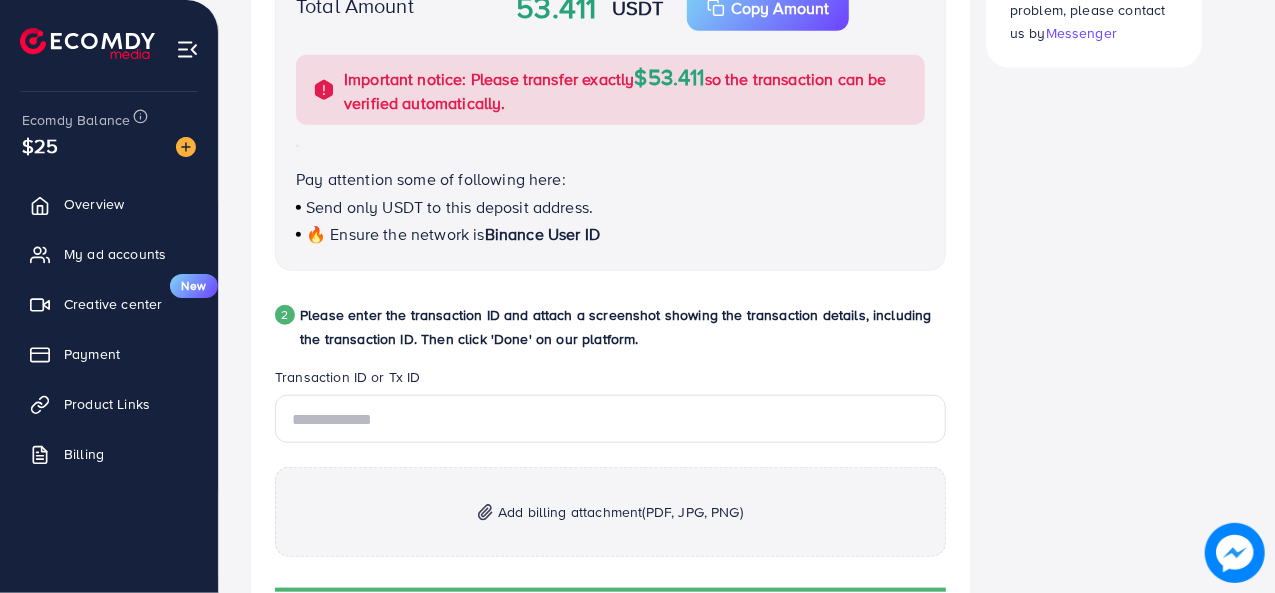 scroll, scrollTop: 872, scrollLeft: 0, axis: vertical 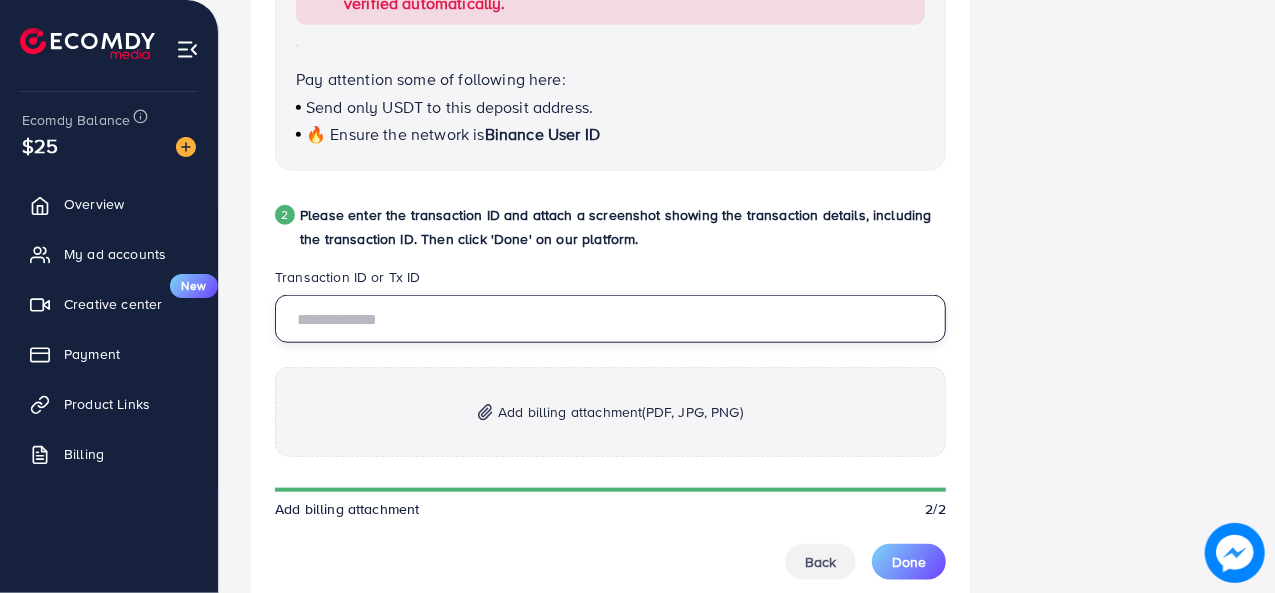 click at bounding box center [610, 319] 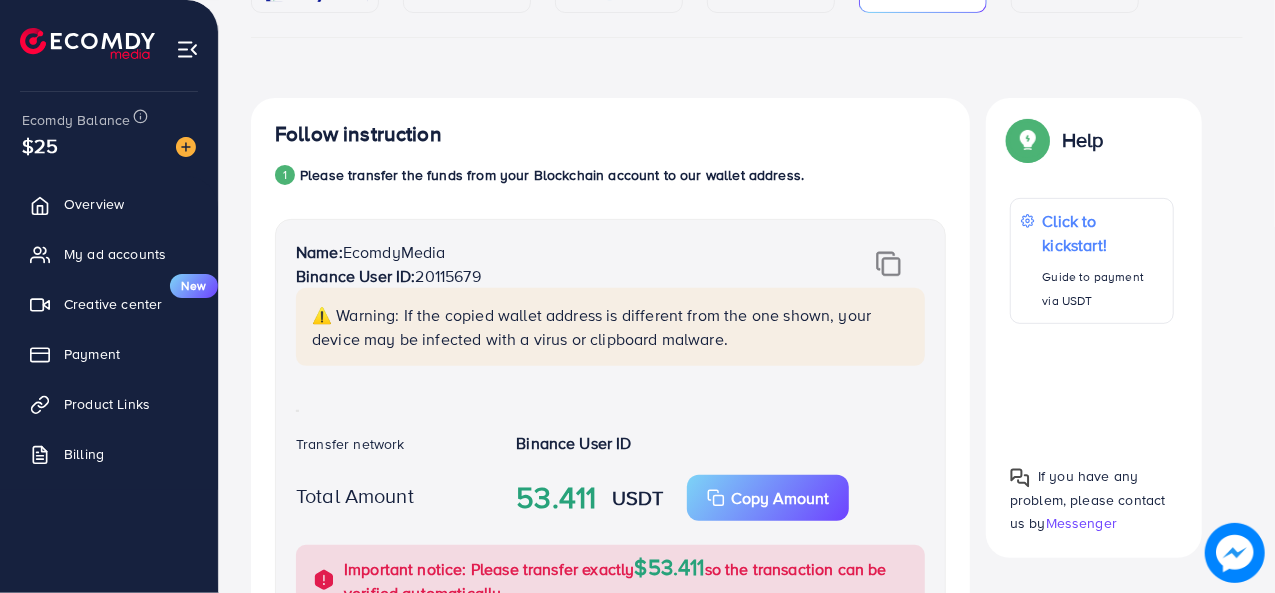 scroll, scrollTop: 272, scrollLeft: 0, axis: vertical 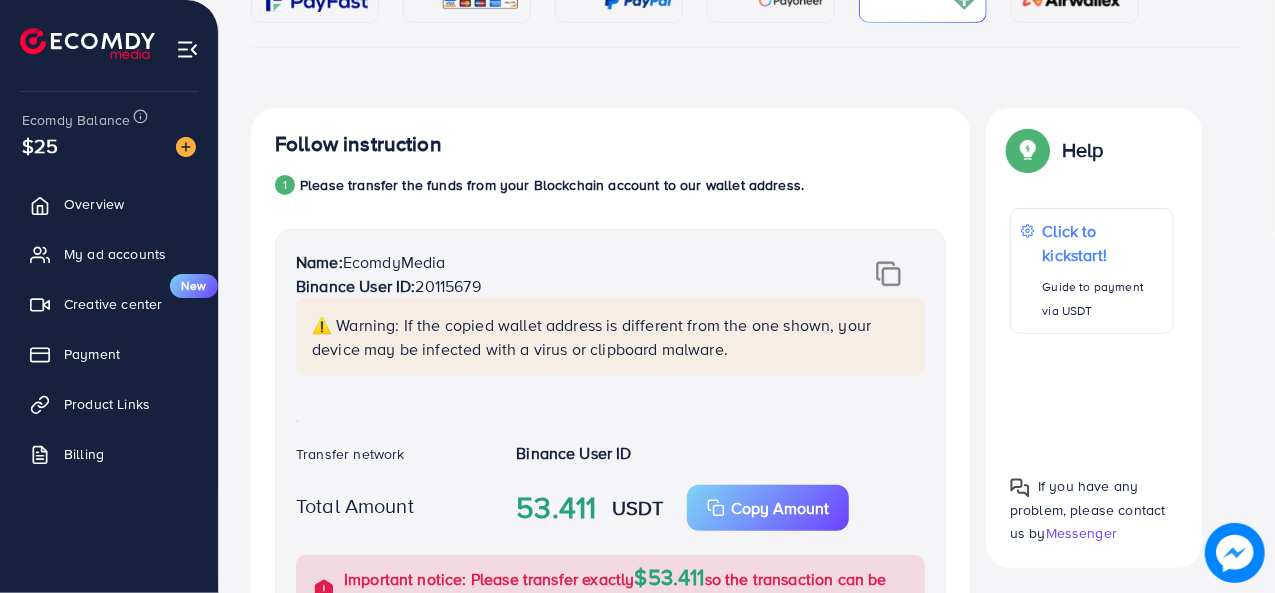 click at bounding box center [1235, 553] 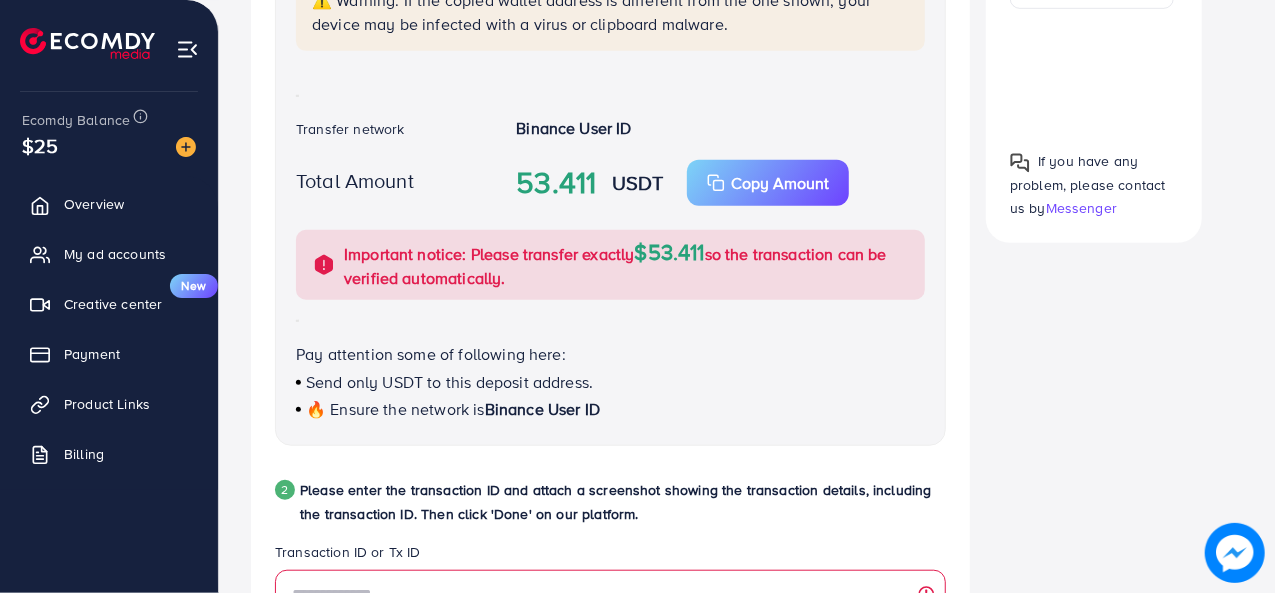 scroll, scrollTop: 600, scrollLeft: 0, axis: vertical 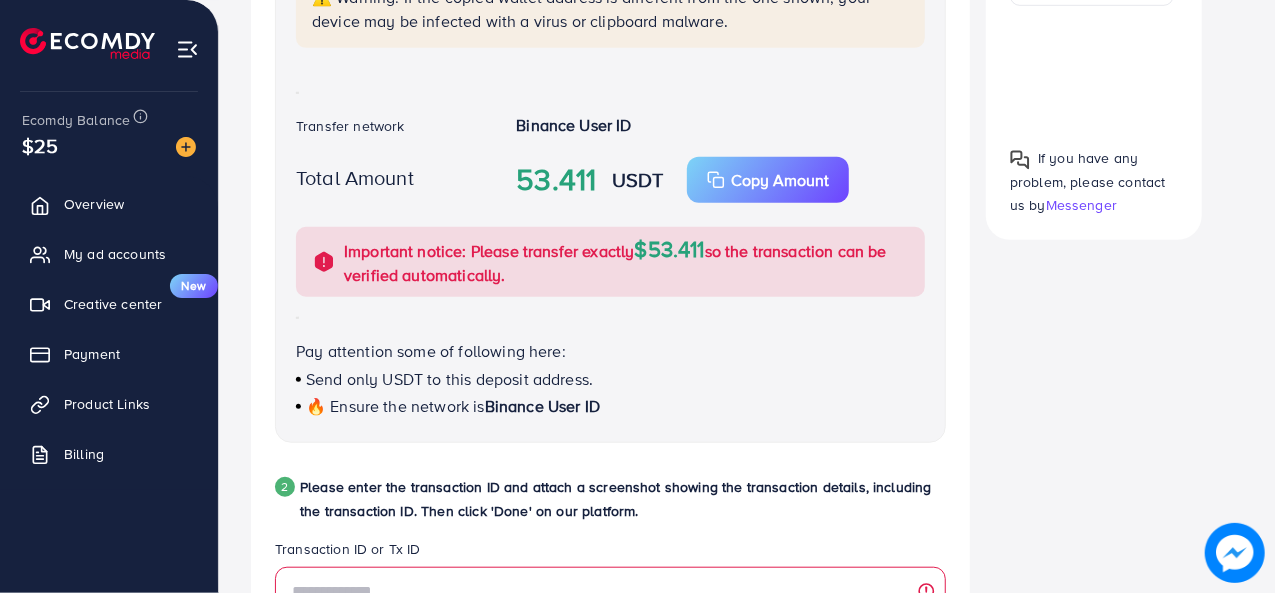 click on "53.411" at bounding box center (556, 180) 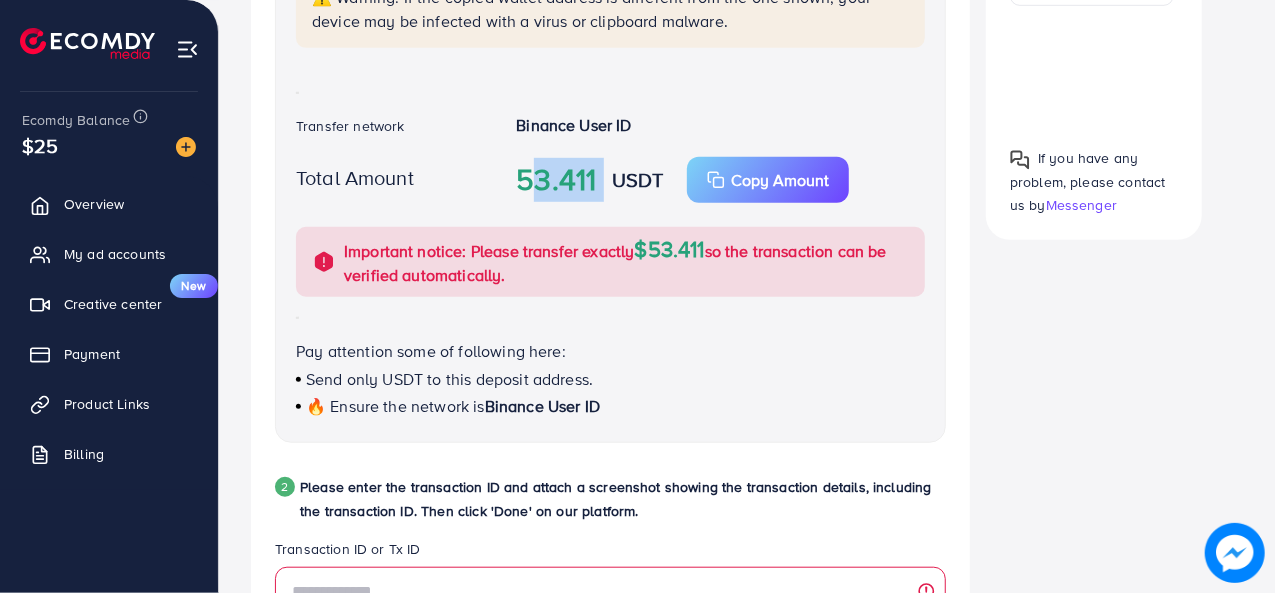click on "53.411" at bounding box center (556, 180) 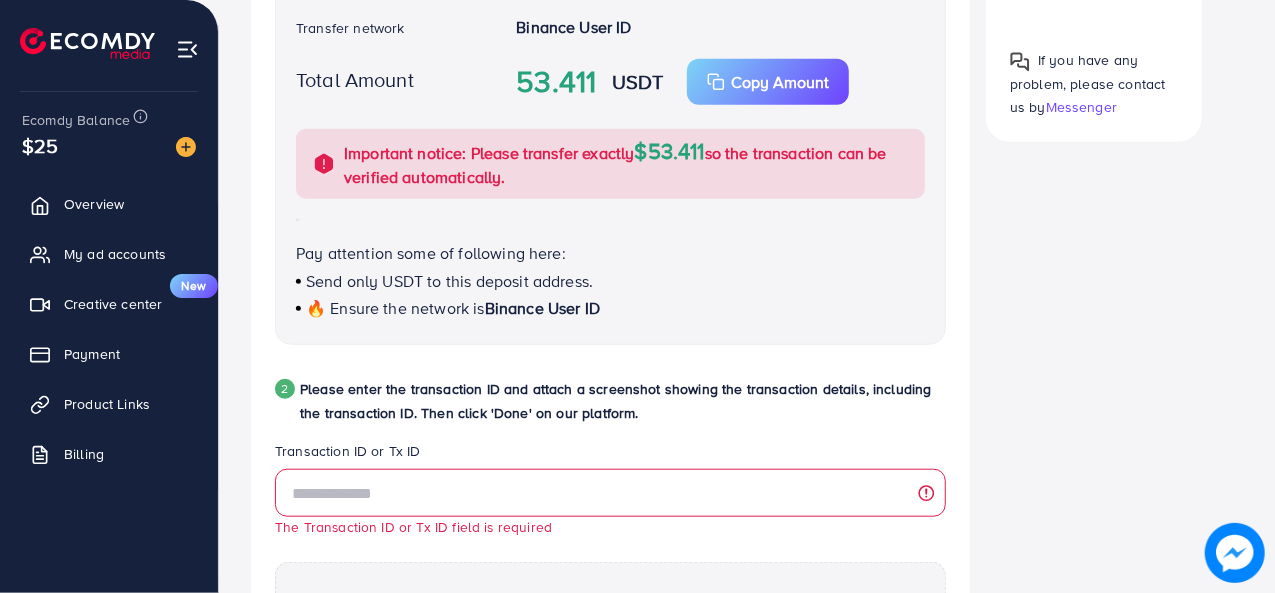 scroll, scrollTop: 800, scrollLeft: 0, axis: vertical 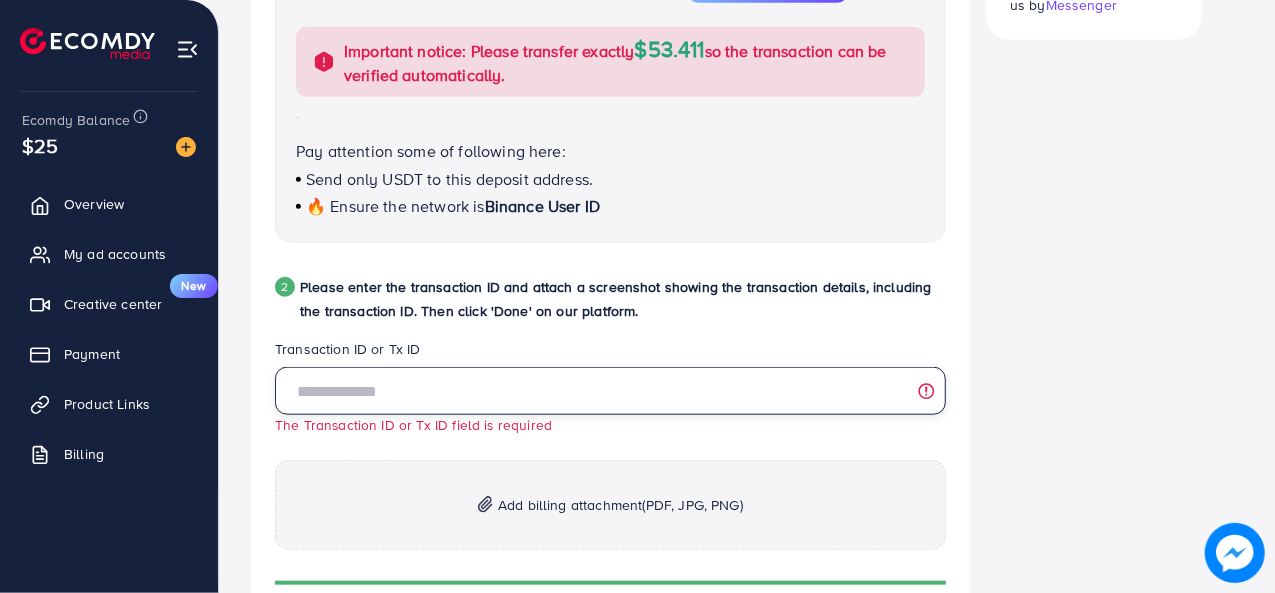 click at bounding box center [610, 391] 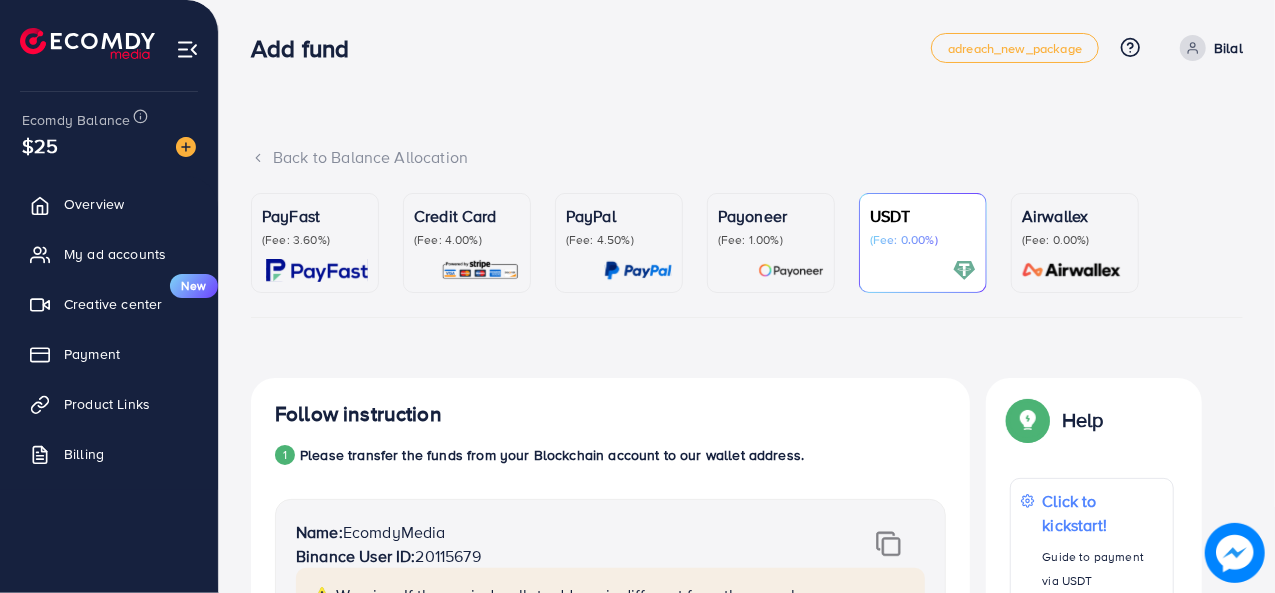 scroll, scrollTop: 0, scrollLeft: 0, axis: both 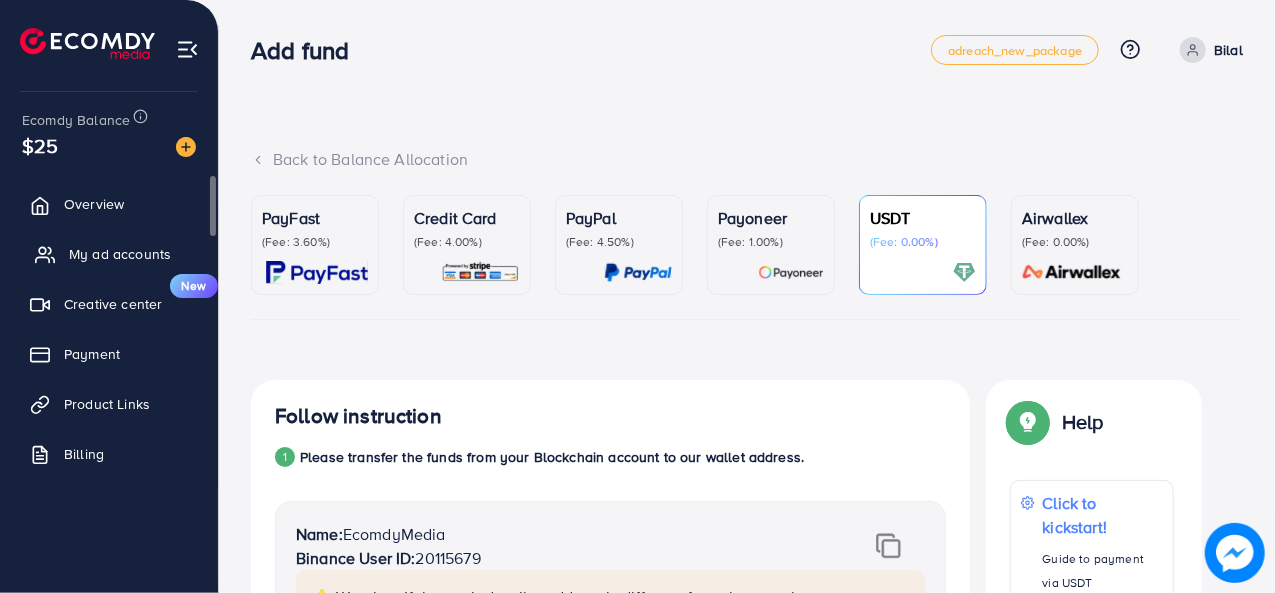 click on "My ad accounts" at bounding box center (120, 254) 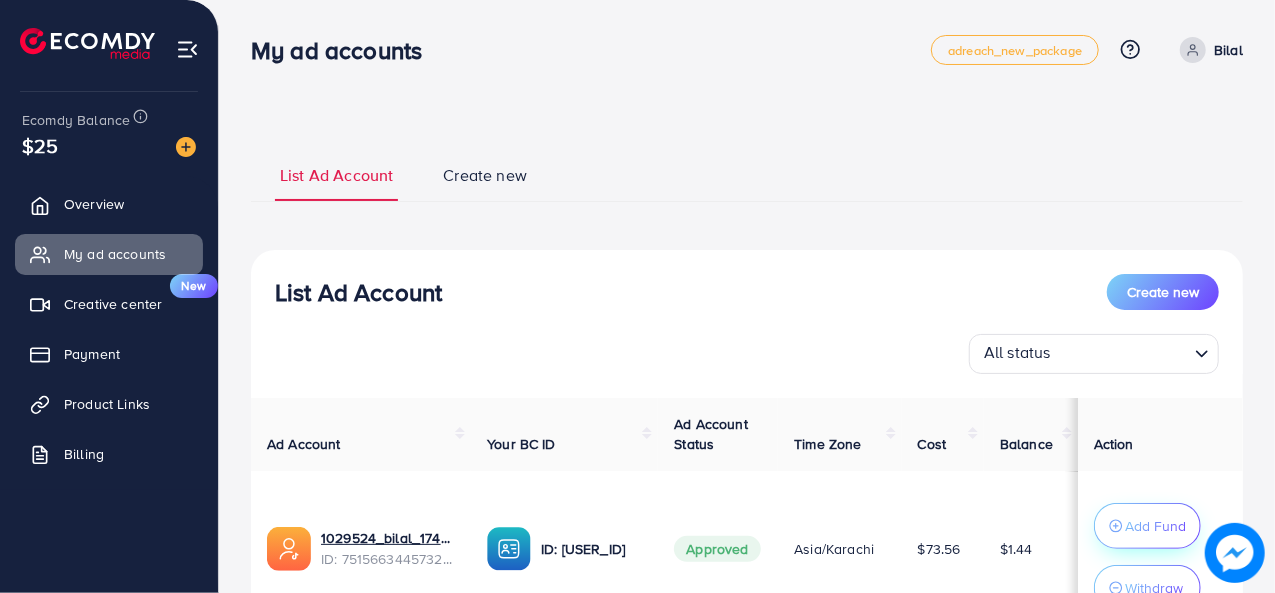 click on "Add Fund" at bounding box center [1155, 526] 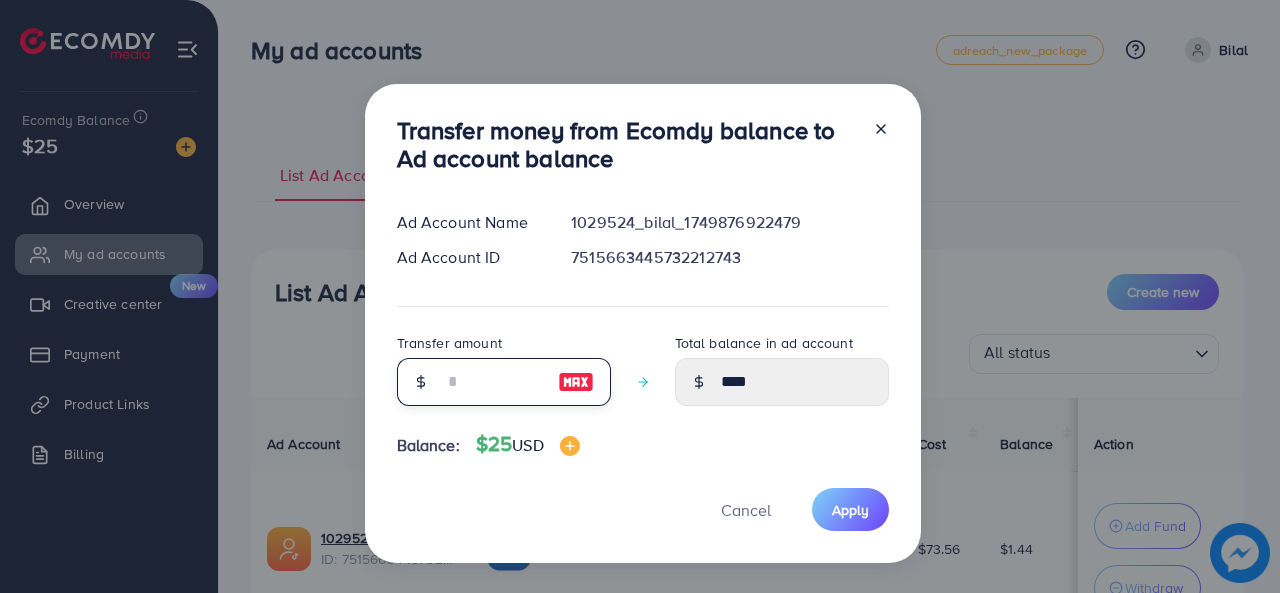 click at bounding box center [493, 382] 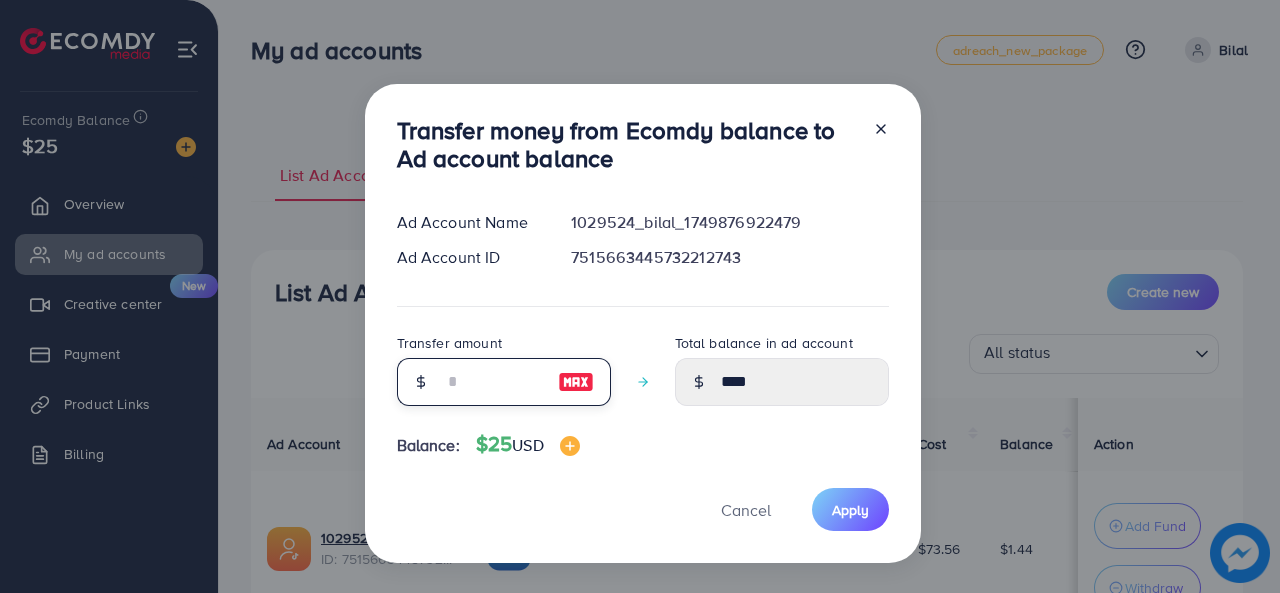 type on "*" 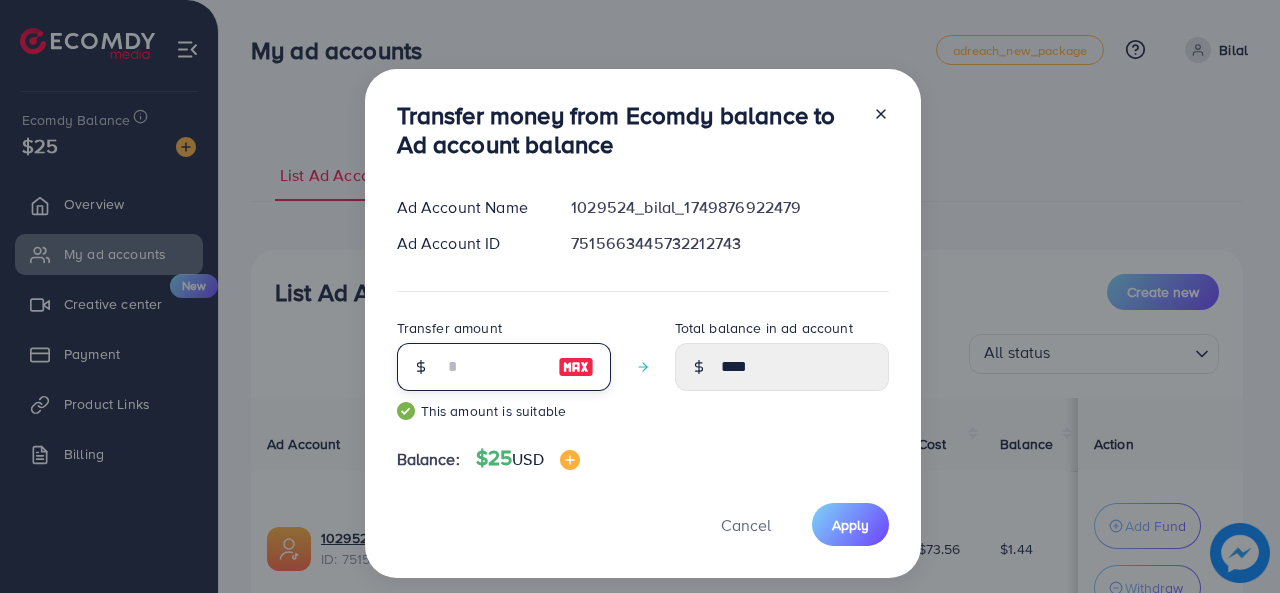 type on "**" 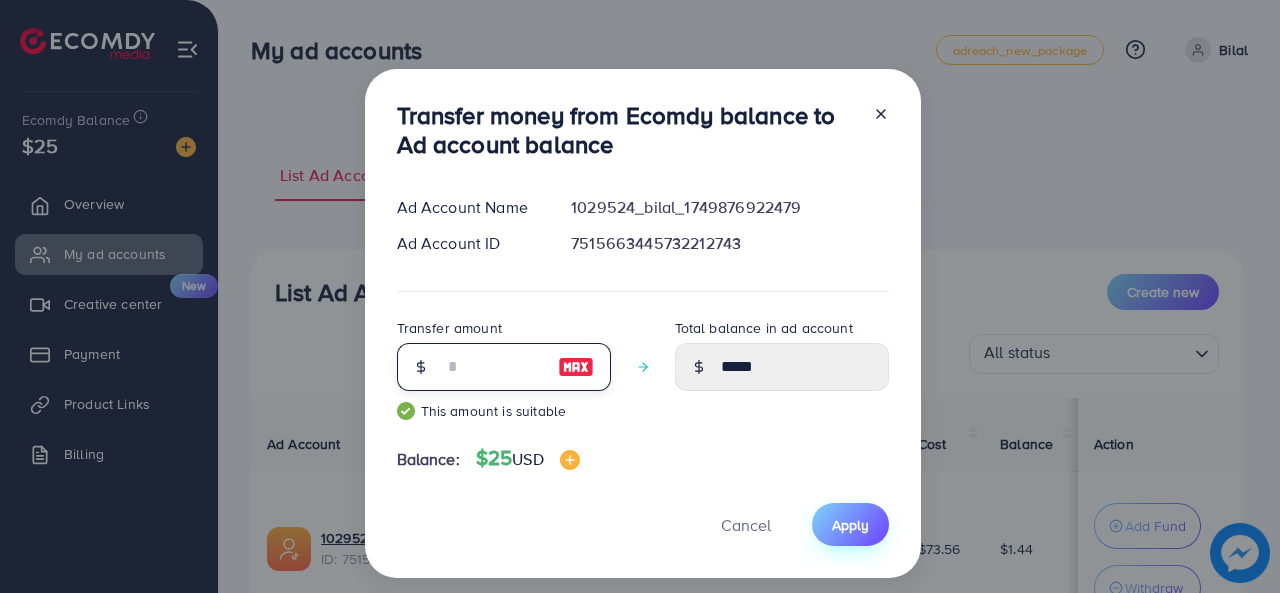 type on "**" 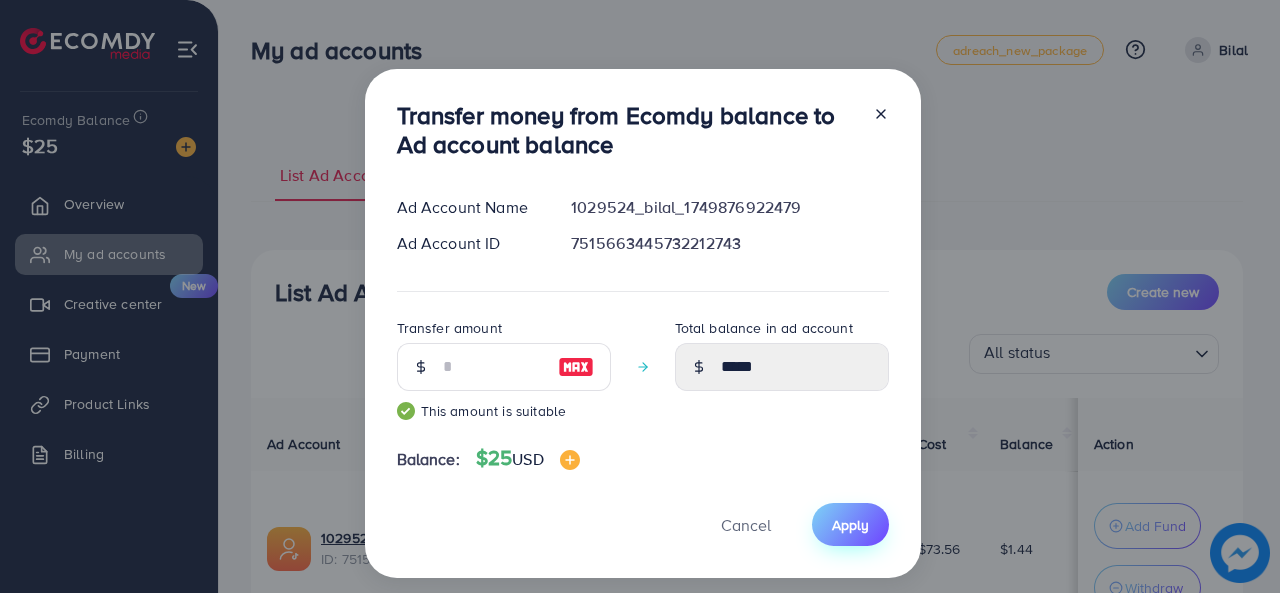 click on "Apply" at bounding box center [850, 525] 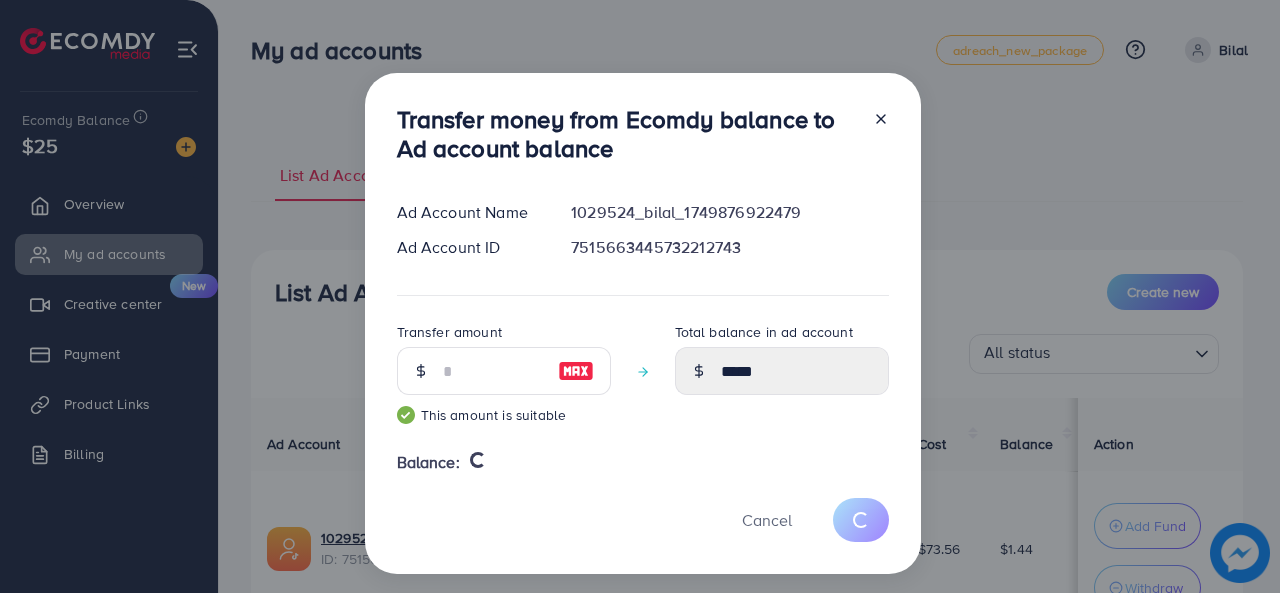 type 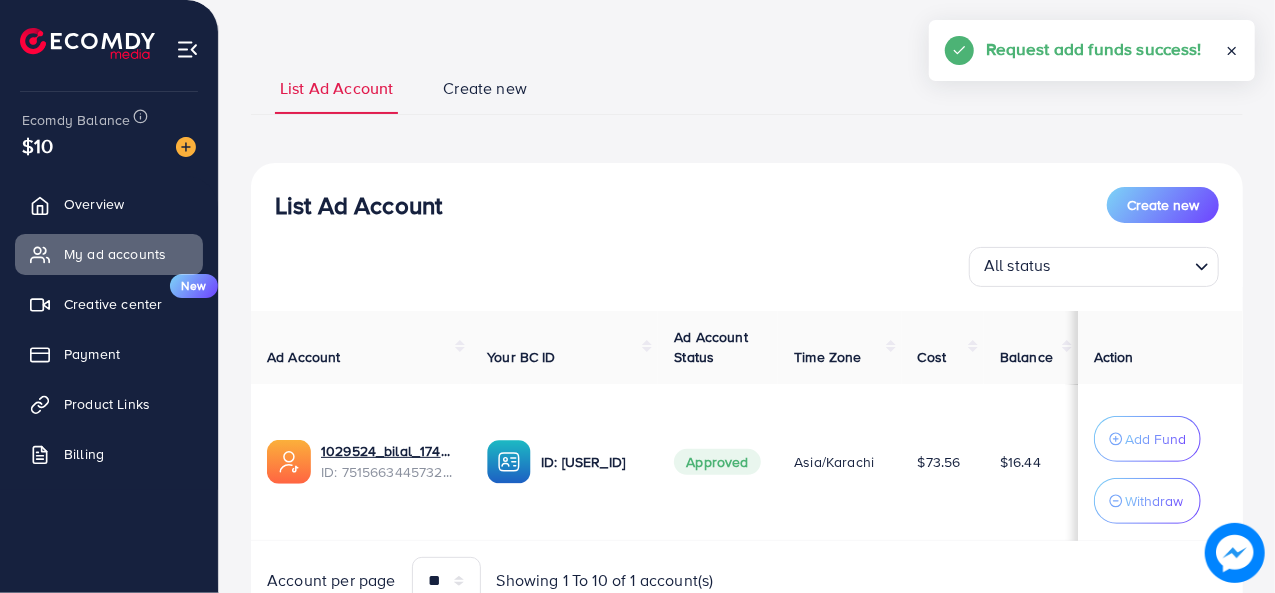 scroll, scrollTop: 176, scrollLeft: 0, axis: vertical 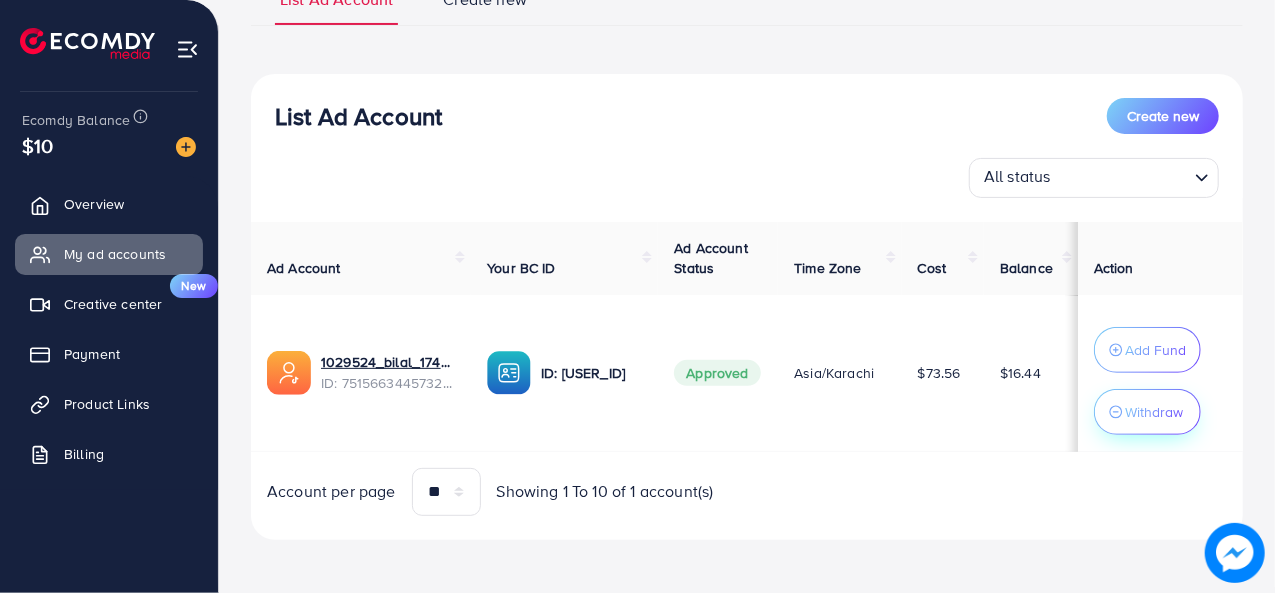 click on "Withdraw" at bounding box center [1154, 412] 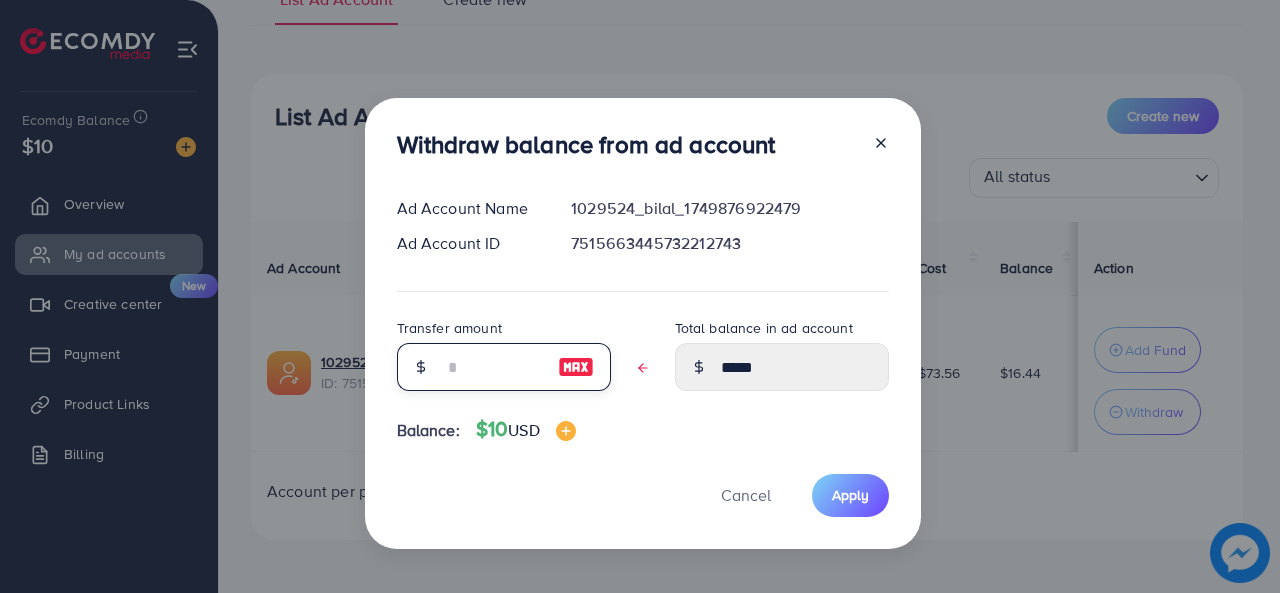 click at bounding box center [493, 367] 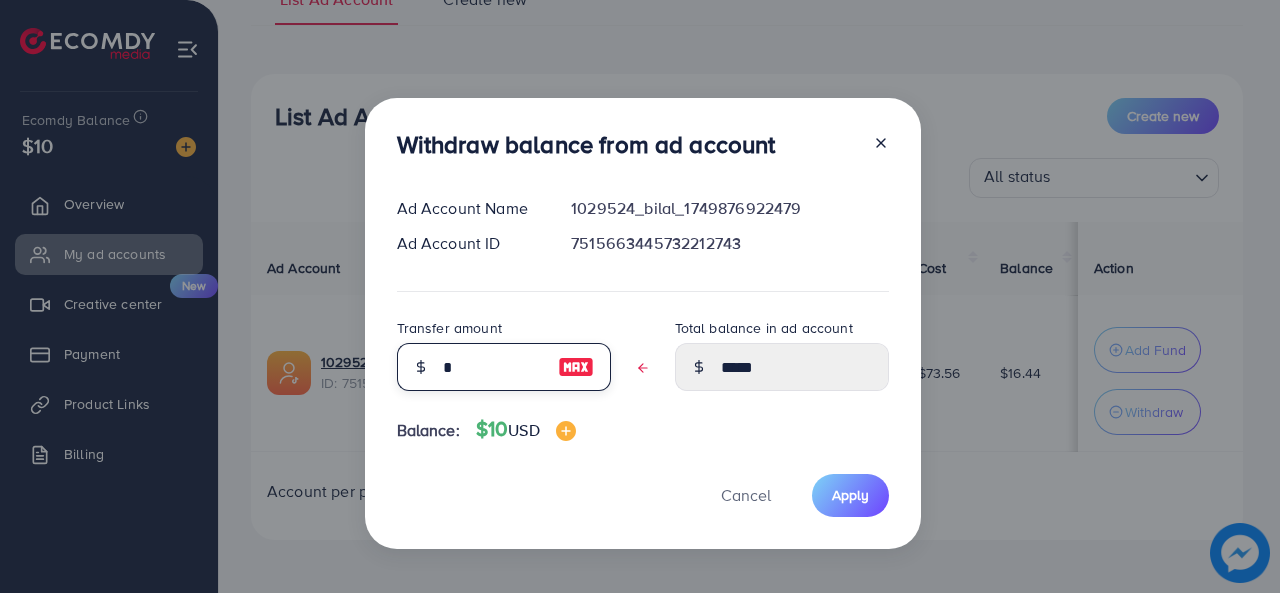 type on "*****" 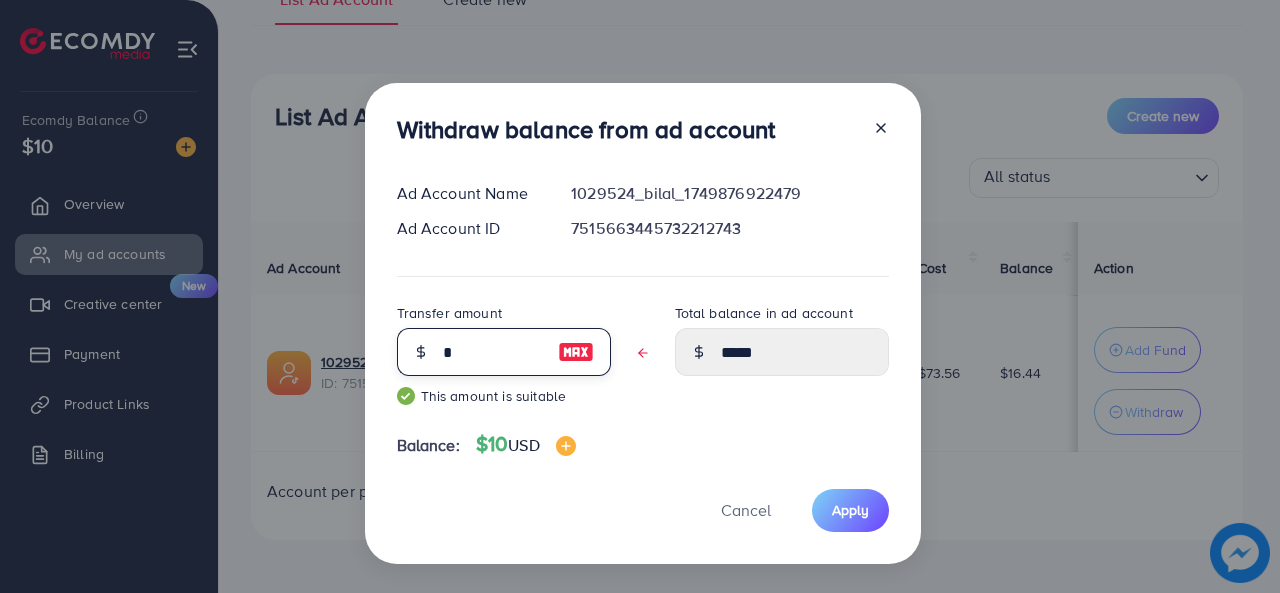 type on "**" 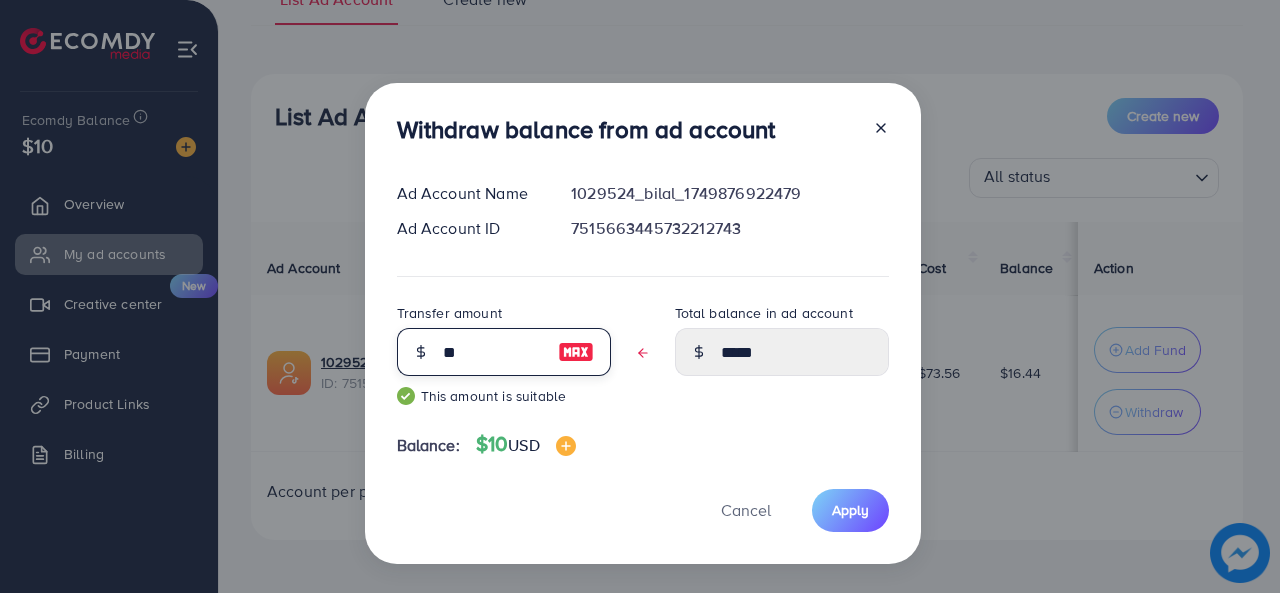 type on "****" 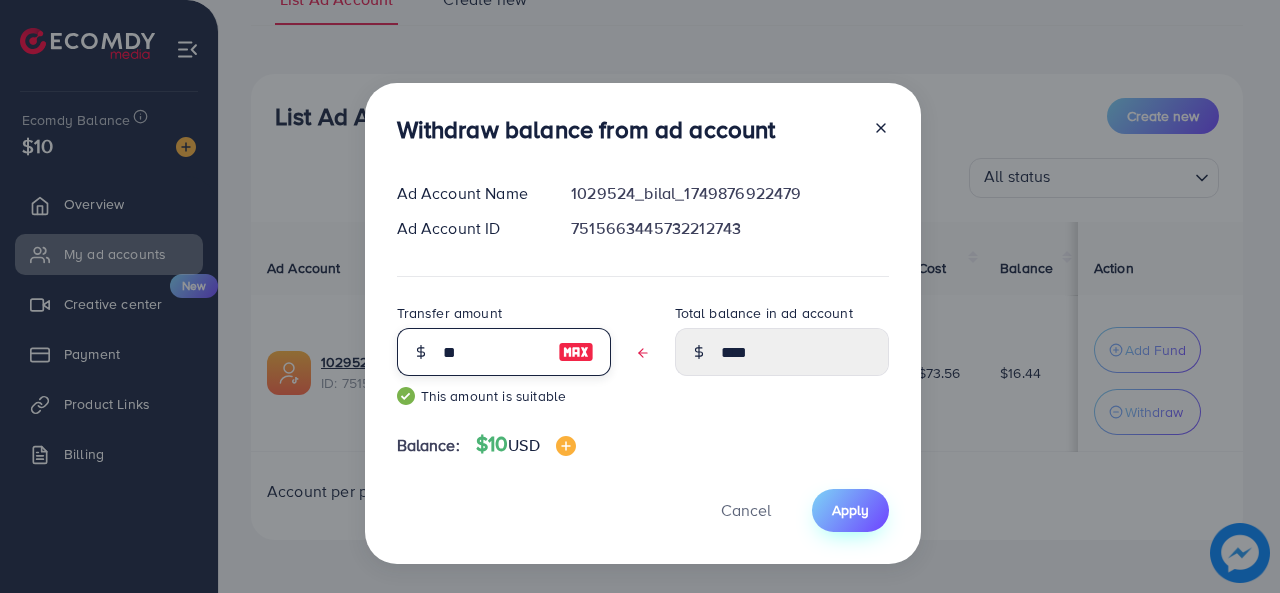 type on "**" 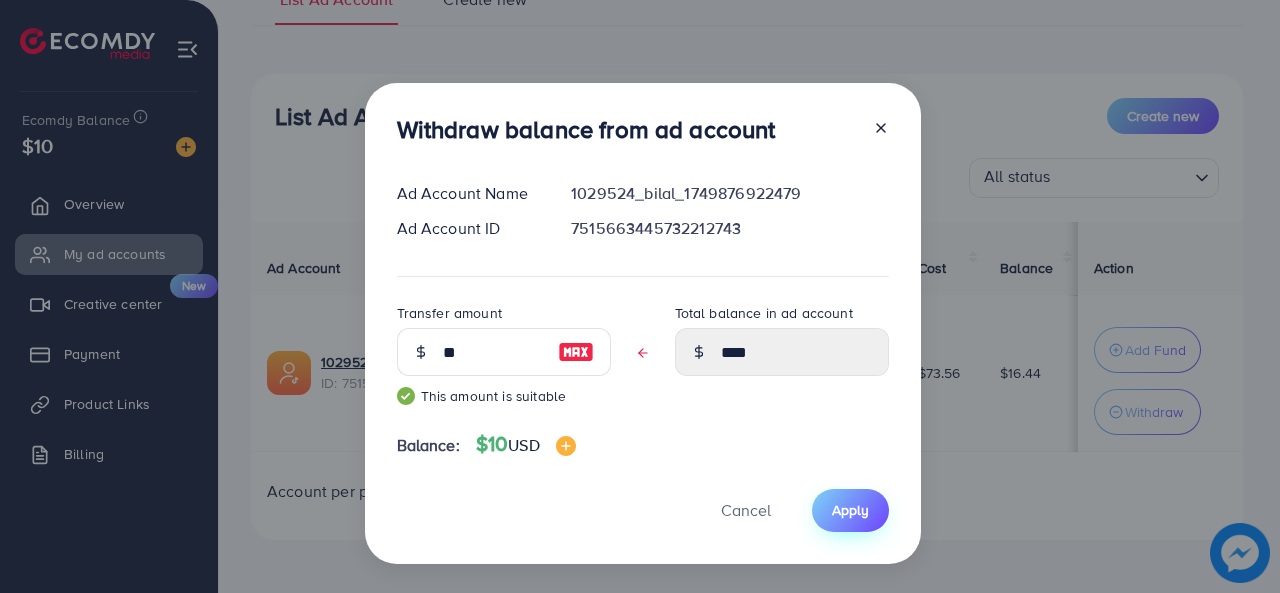 click on "Apply" at bounding box center [850, 510] 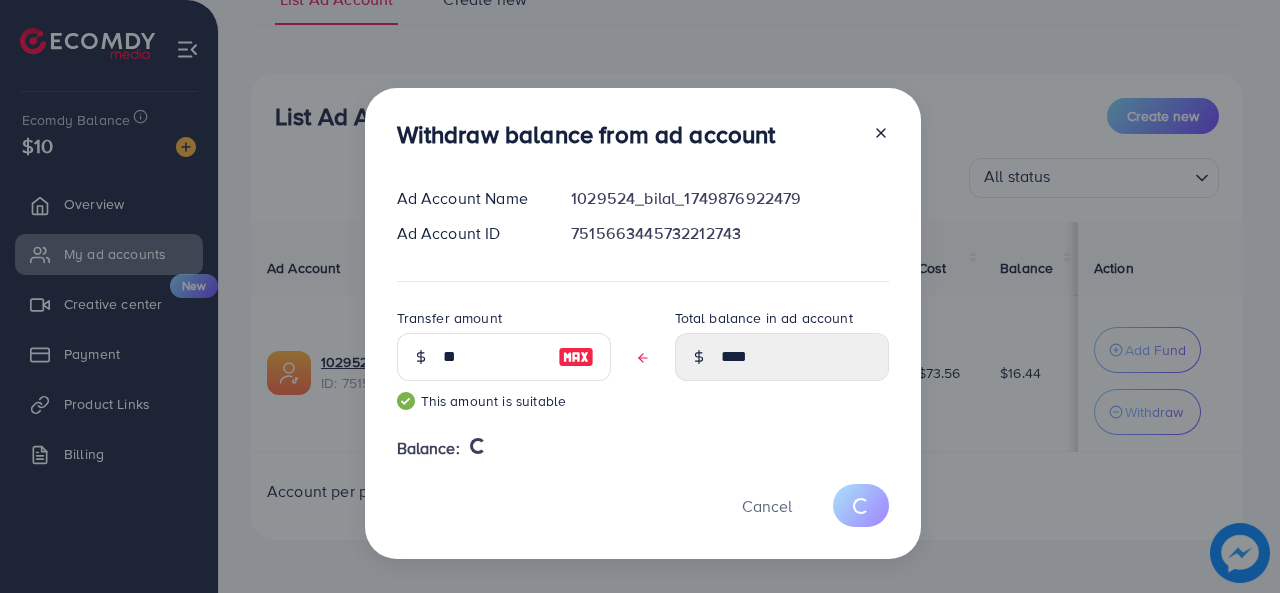 type 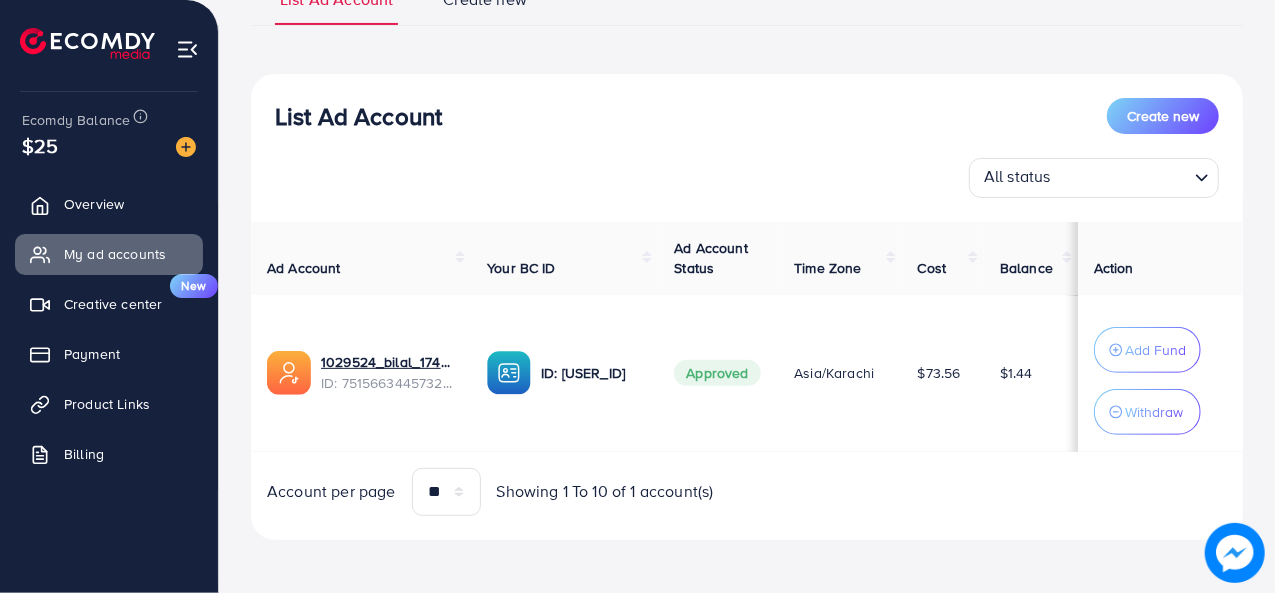 scroll, scrollTop: 76, scrollLeft: 0, axis: vertical 